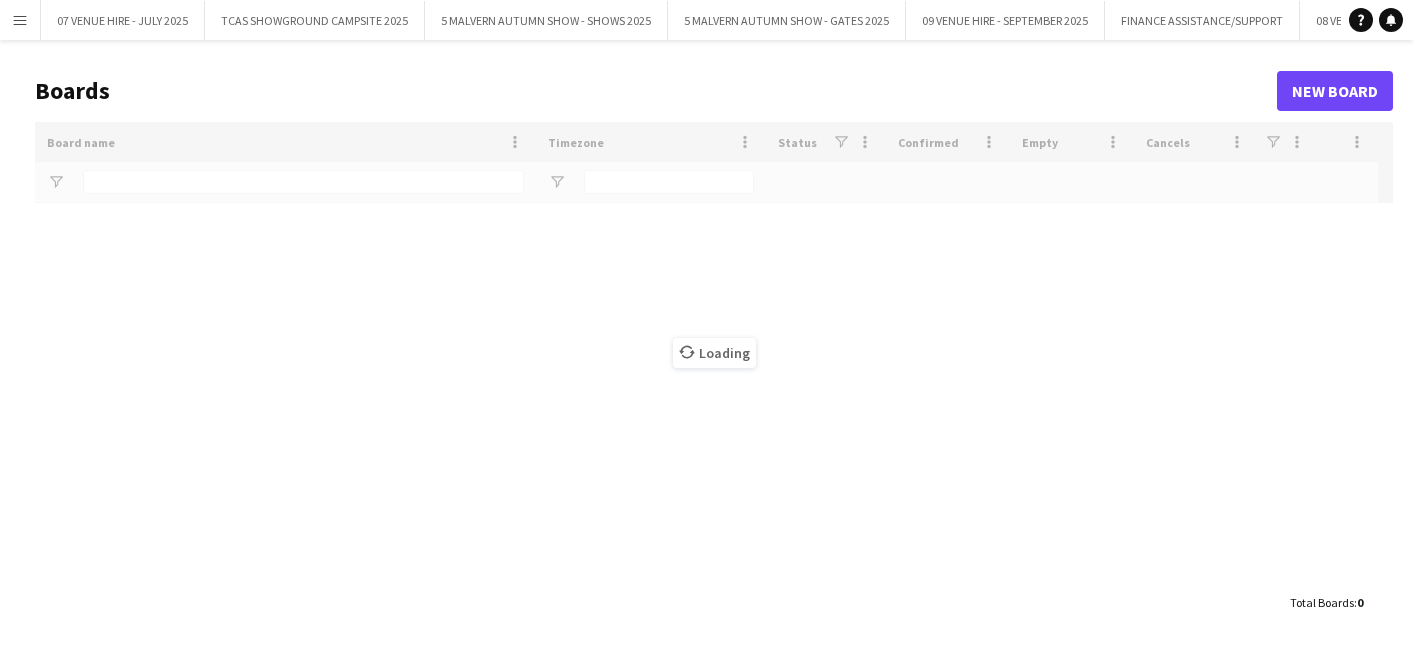 type on "***" 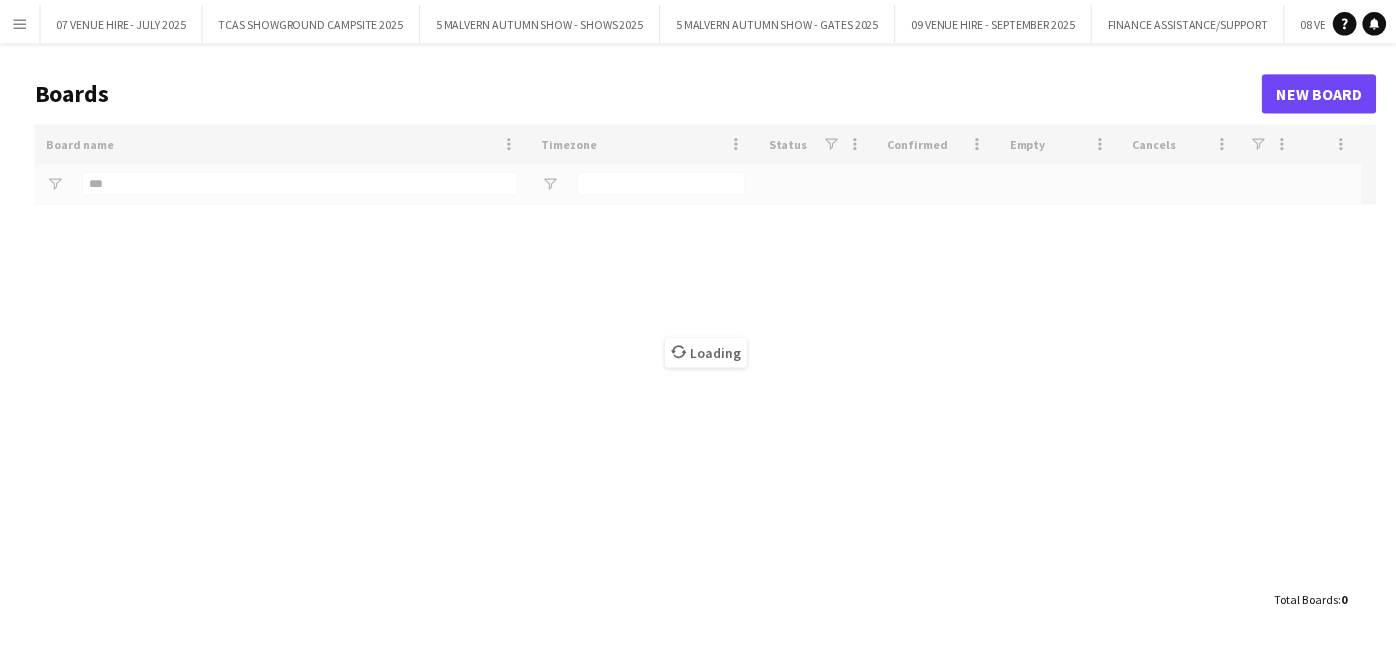 scroll, scrollTop: 0, scrollLeft: 0, axis: both 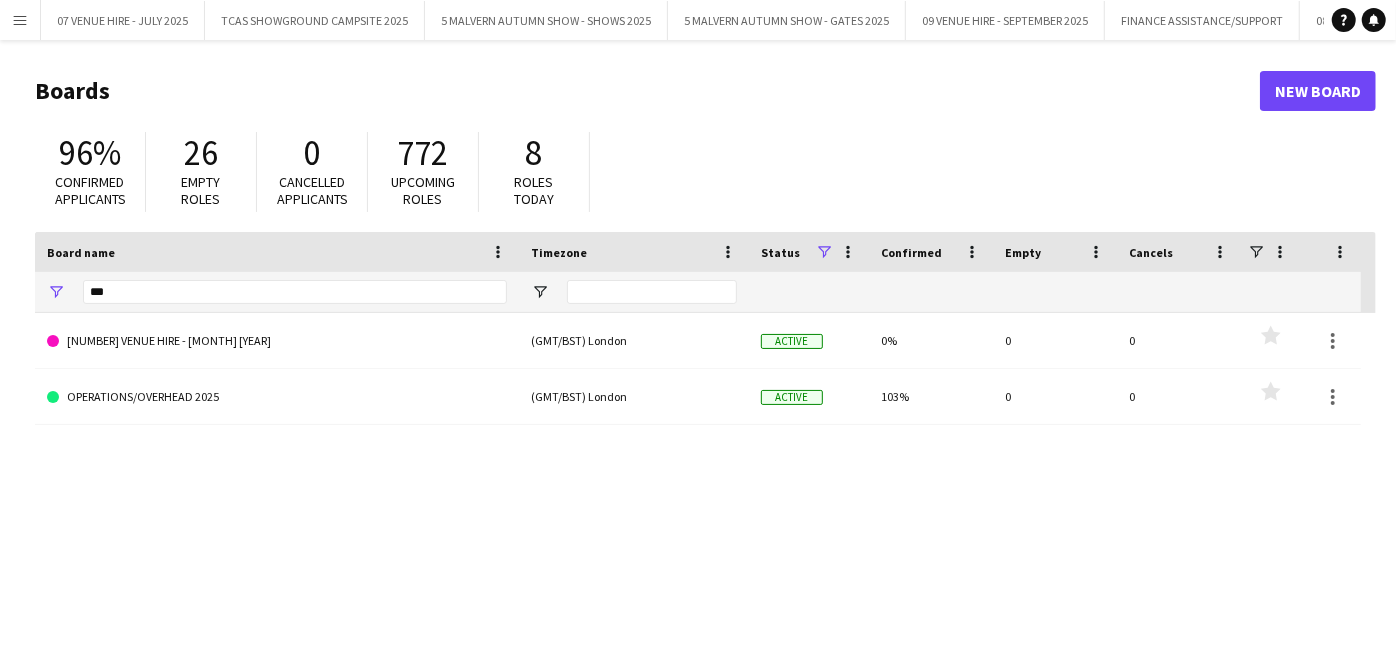 click on "Menu" at bounding box center (20, 20) 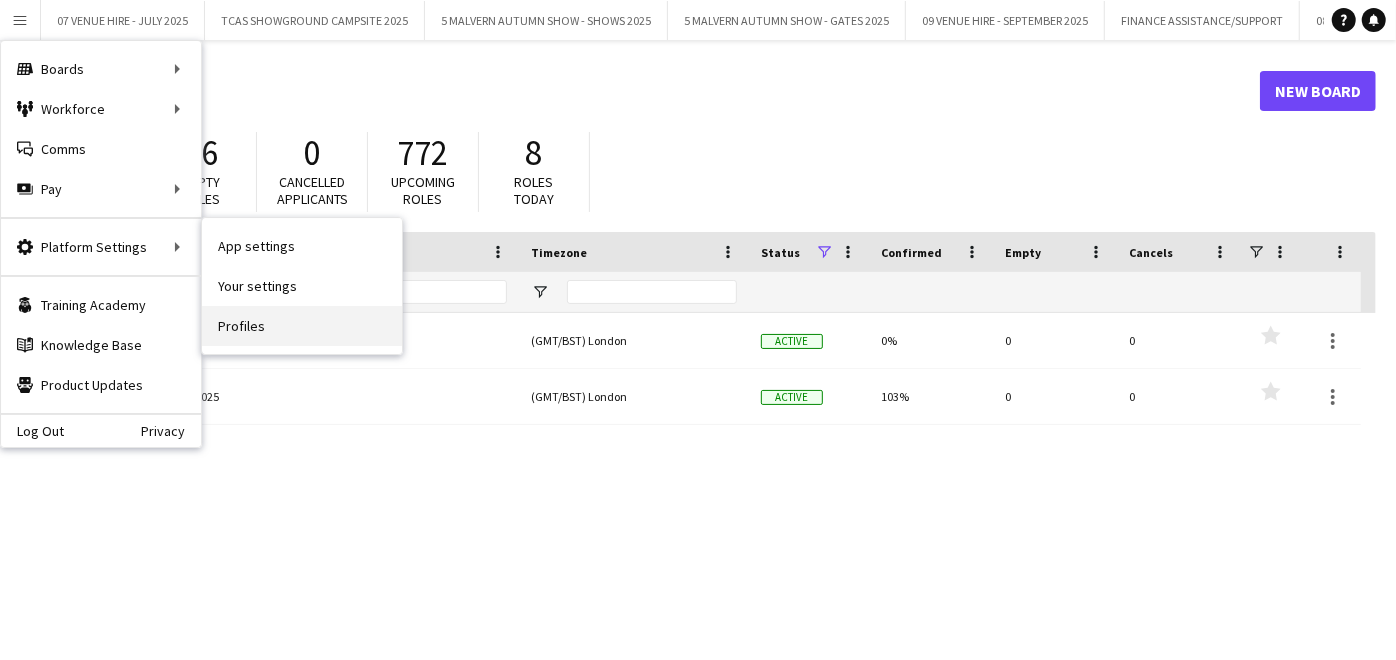 click on "Profiles" at bounding box center [302, 326] 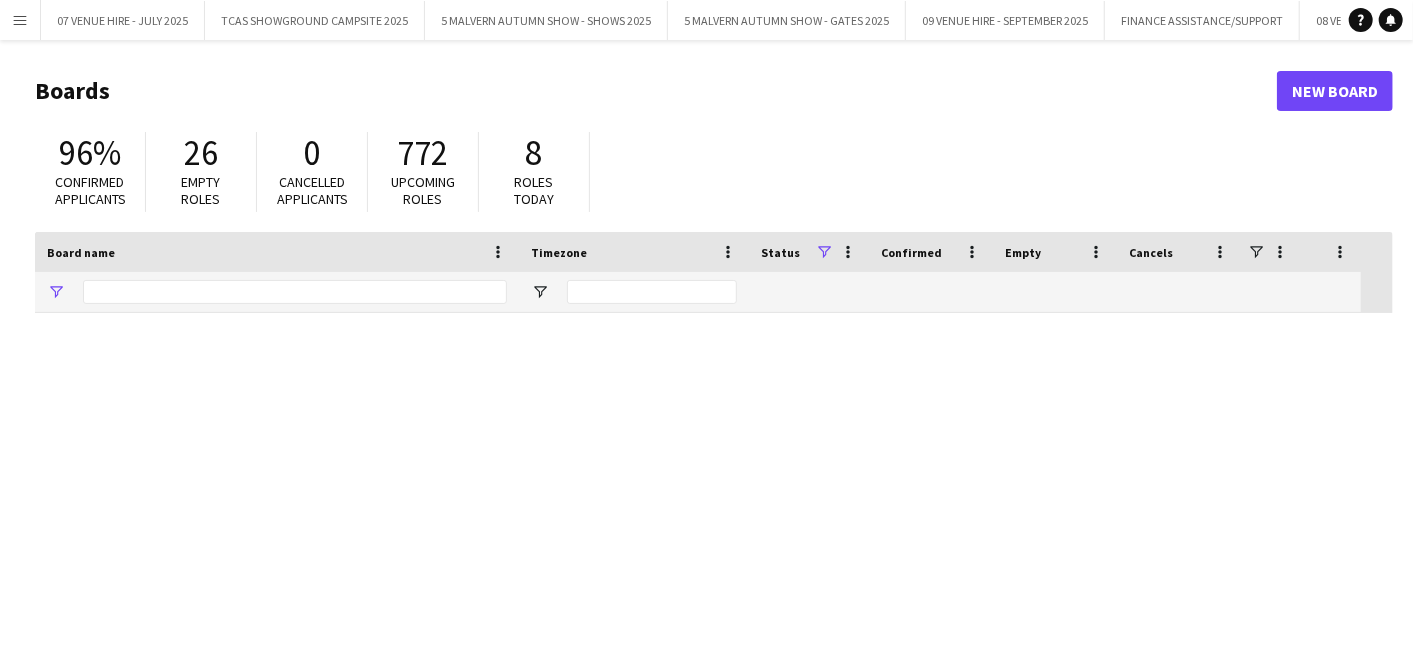 type on "***" 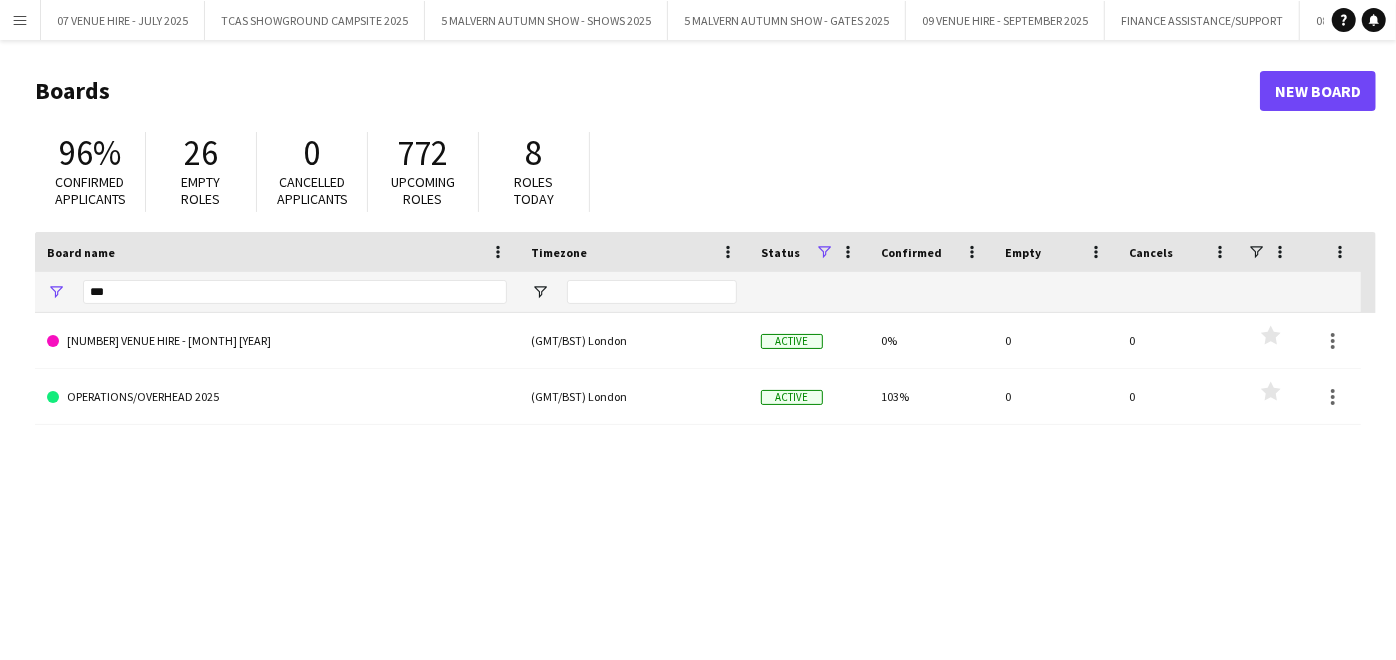 click on "Menu" at bounding box center [20, 20] 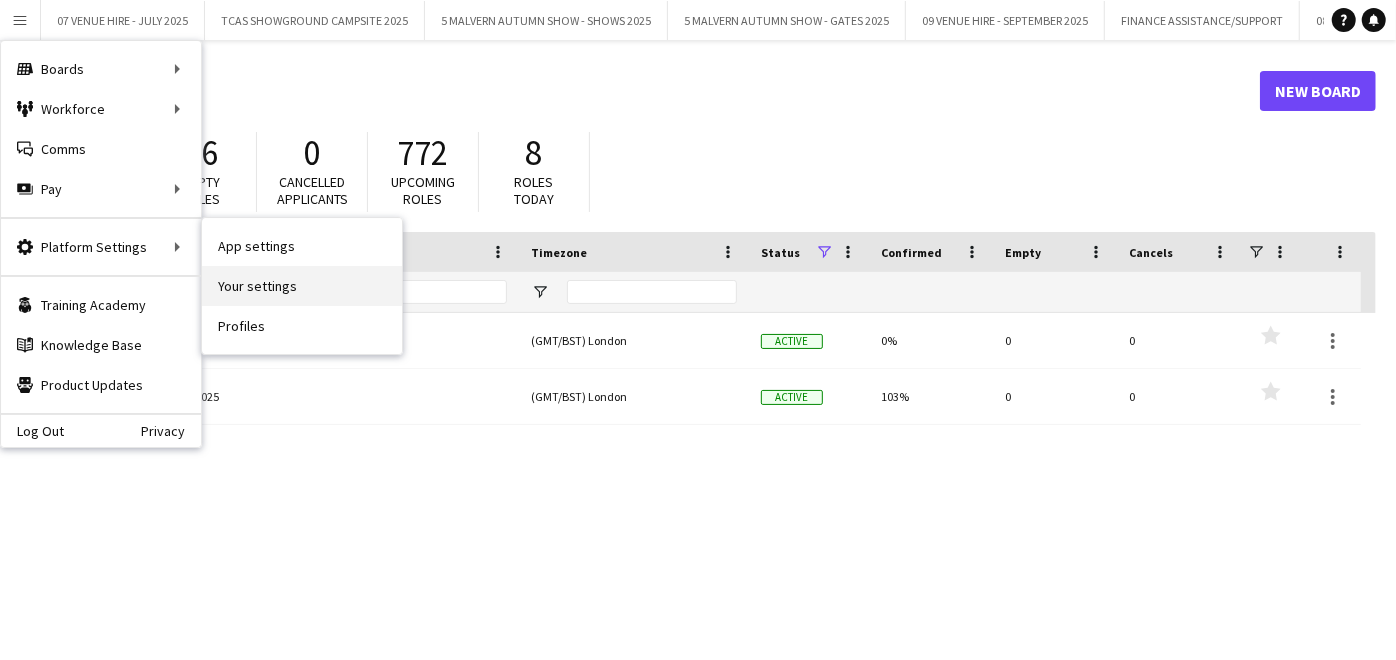 click on "Your settings" at bounding box center (302, 286) 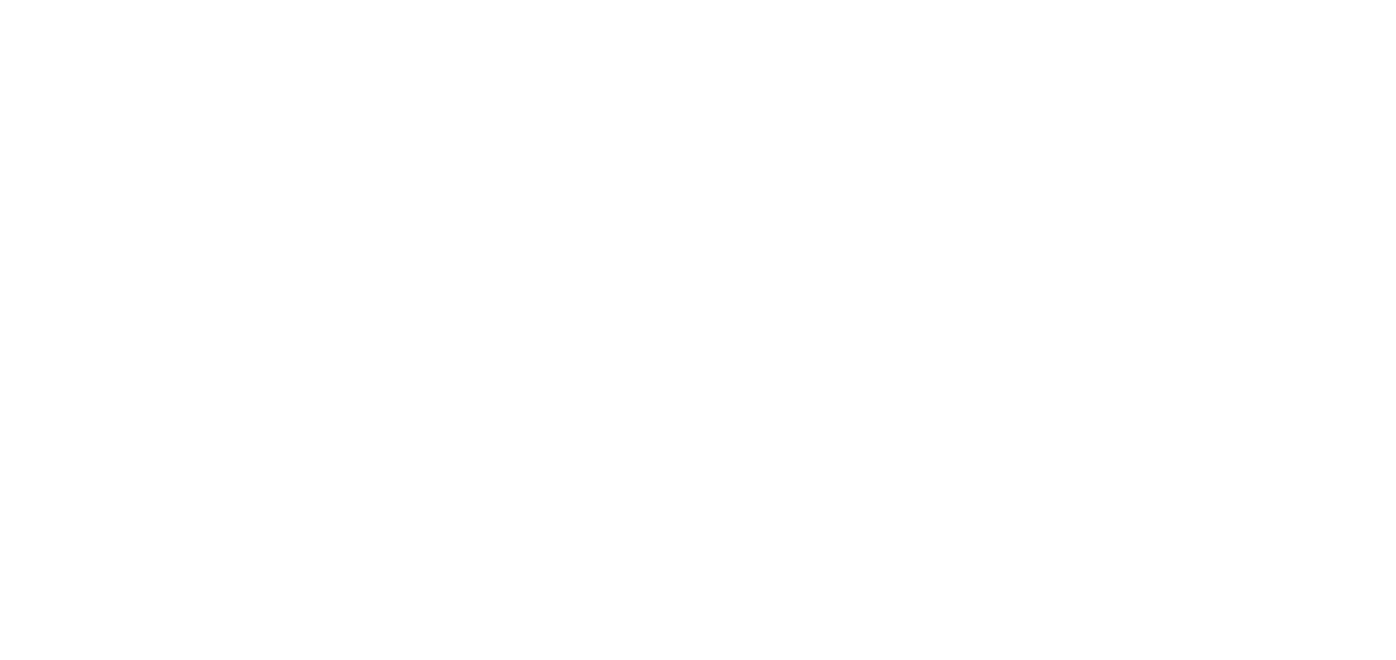 scroll, scrollTop: 0, scrollLeft: 0, axis: both 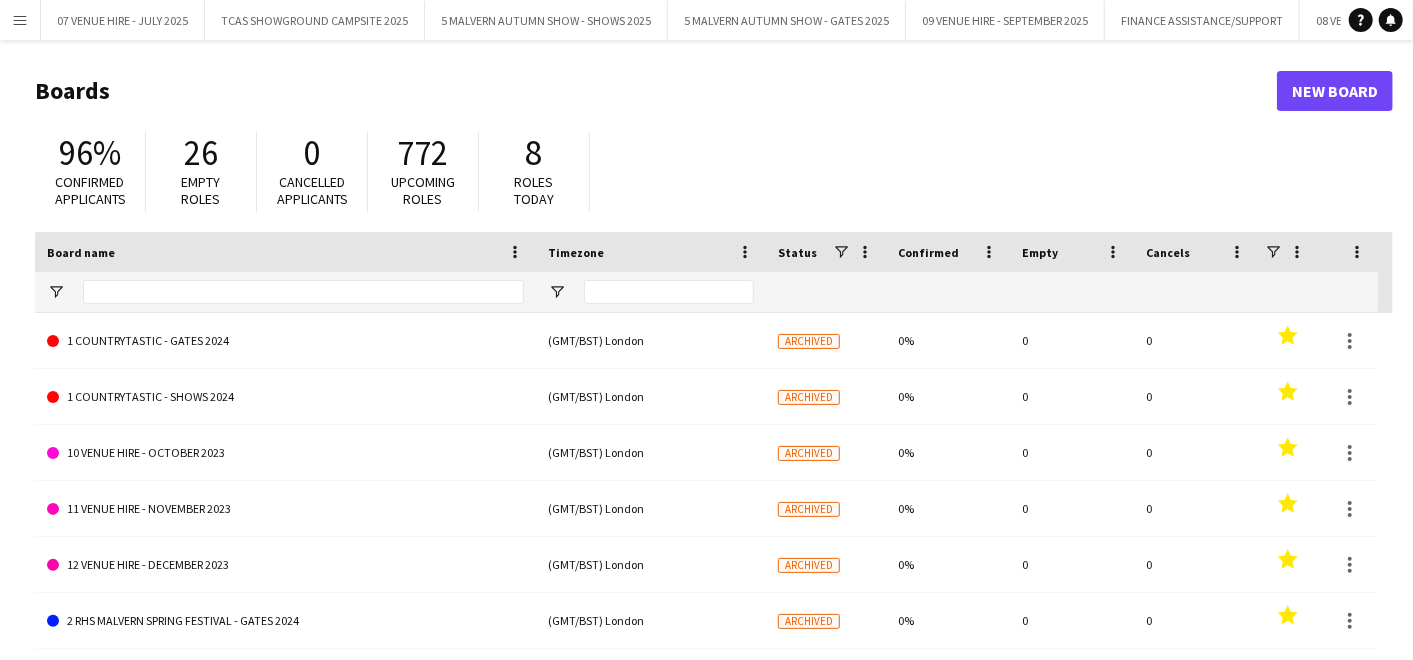type on "***" 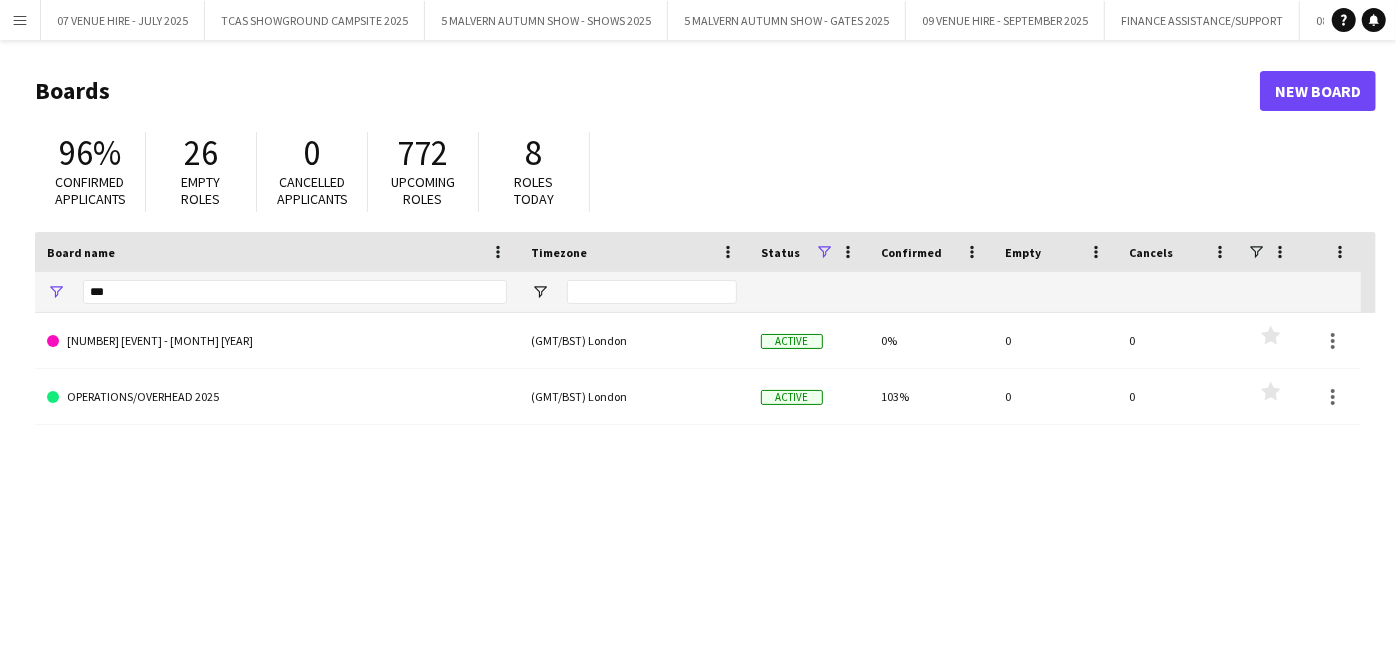 scroll, scrollTop: 0, scrollLeft: 0, axis: both 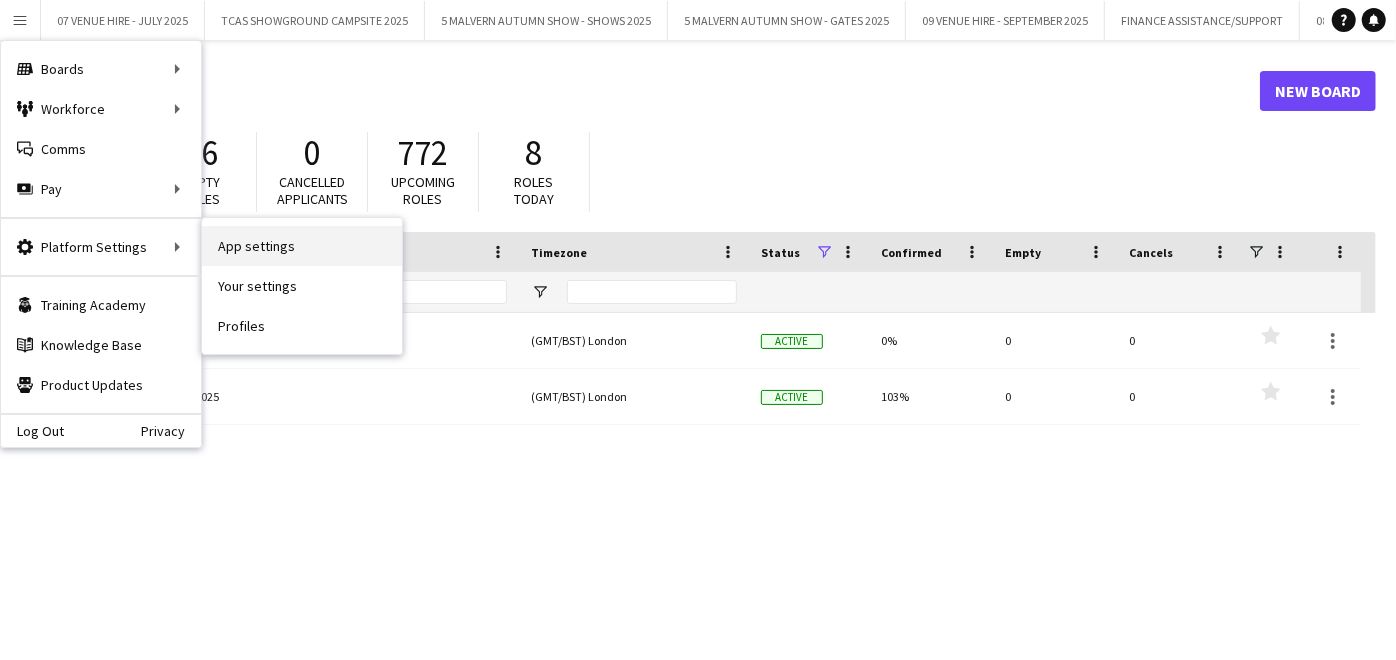 click on "App settings" at bounding box center (302, 246) 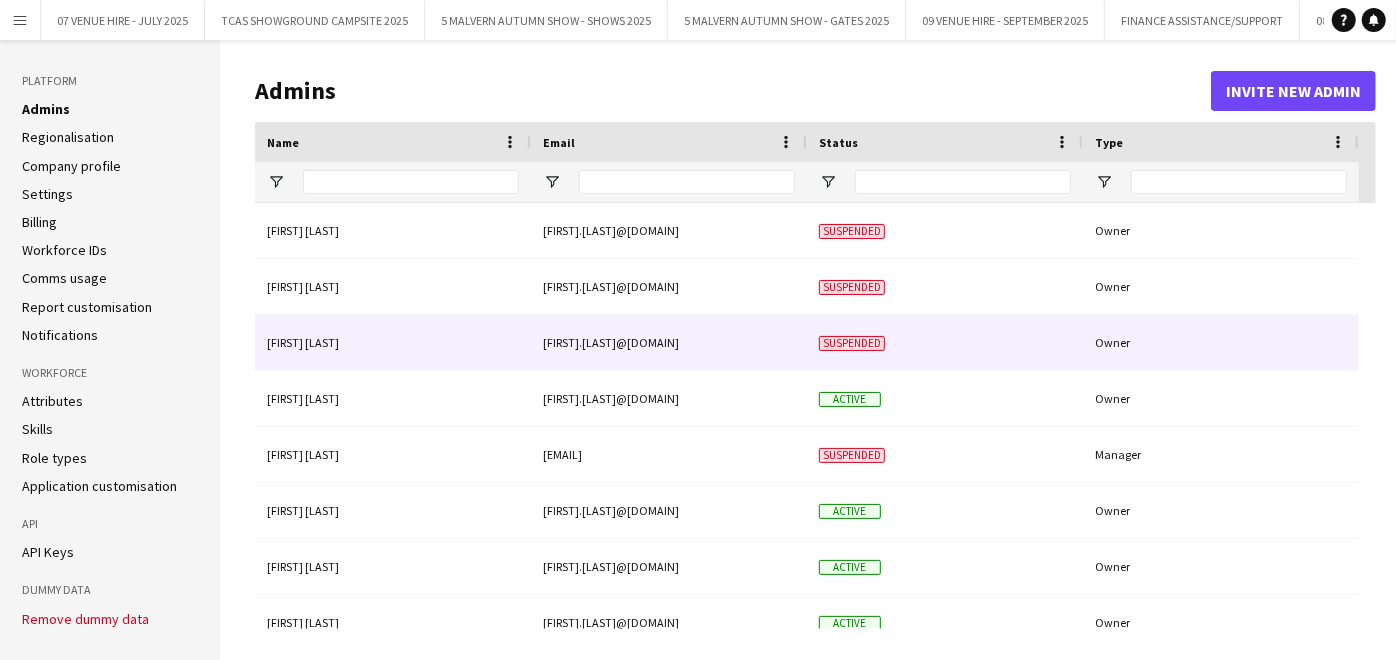 scroll, scrollTop: 67, scrollLeft: 0, axis: vertical 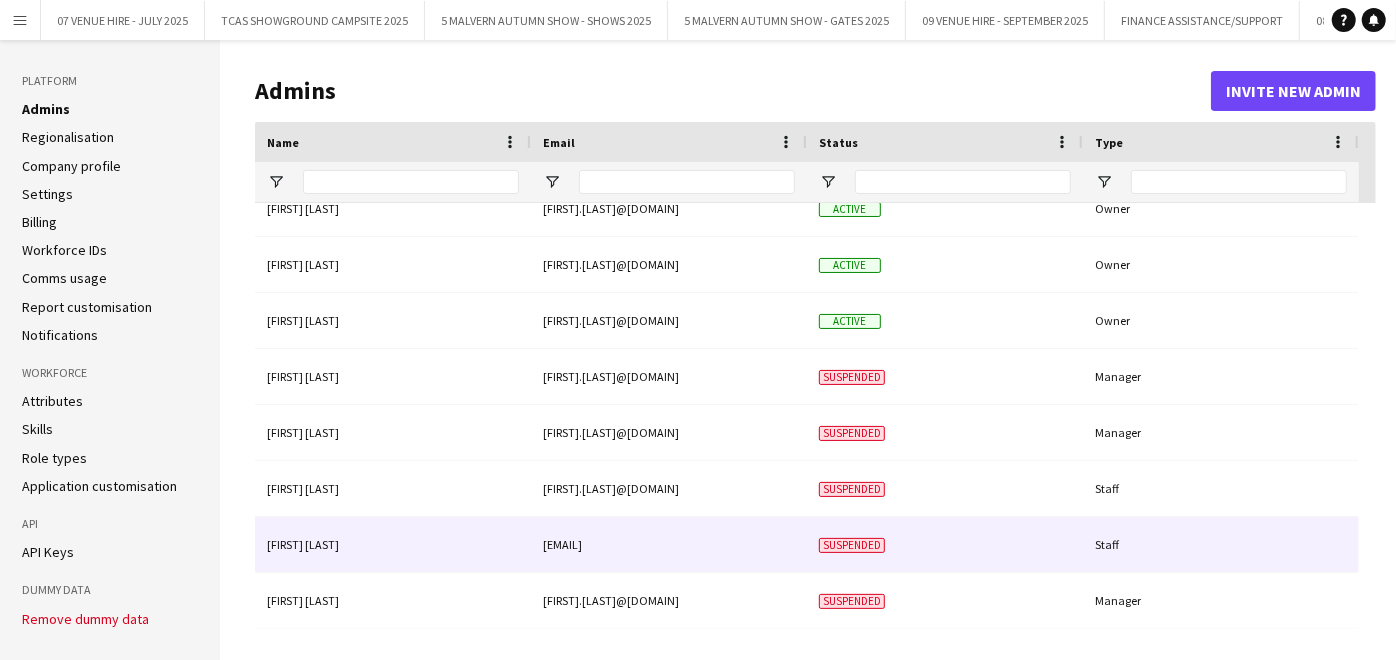 click on "[EMAIL]" 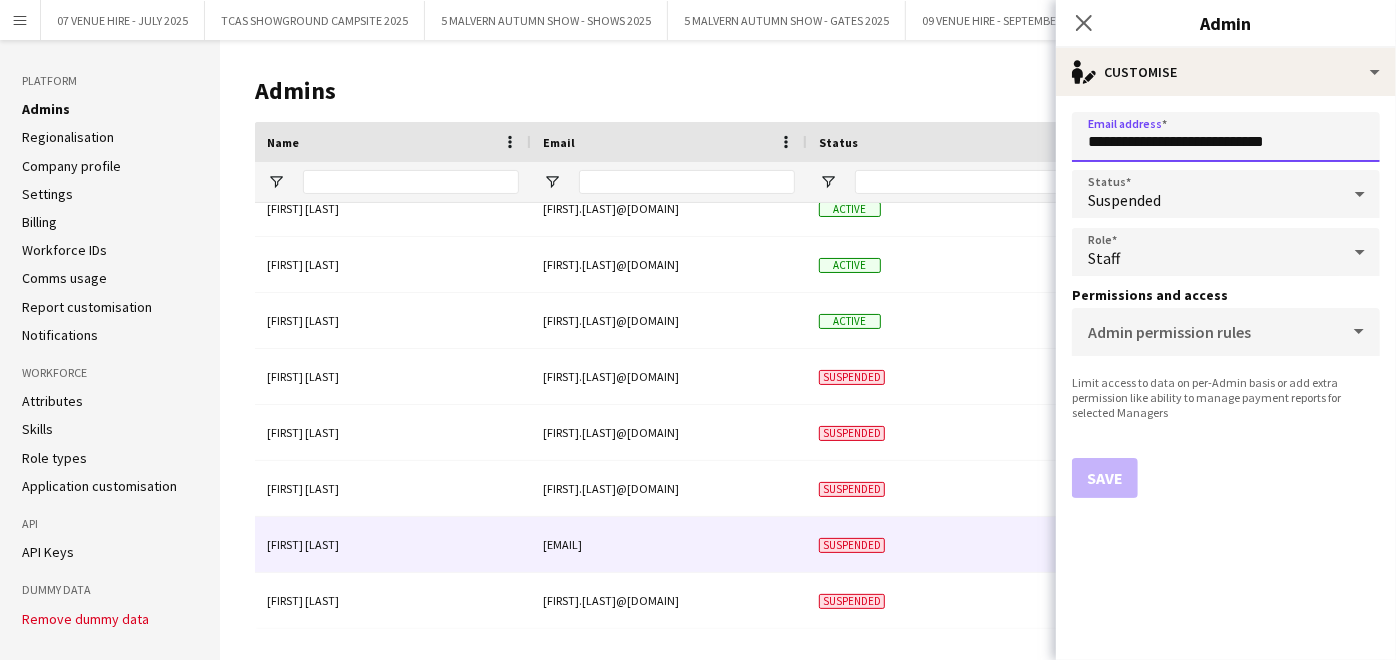 drag, startPoint x: 1303, startPoint y: 133, endPoint x: 1083, endPoint y: 142, distance: 220.18402 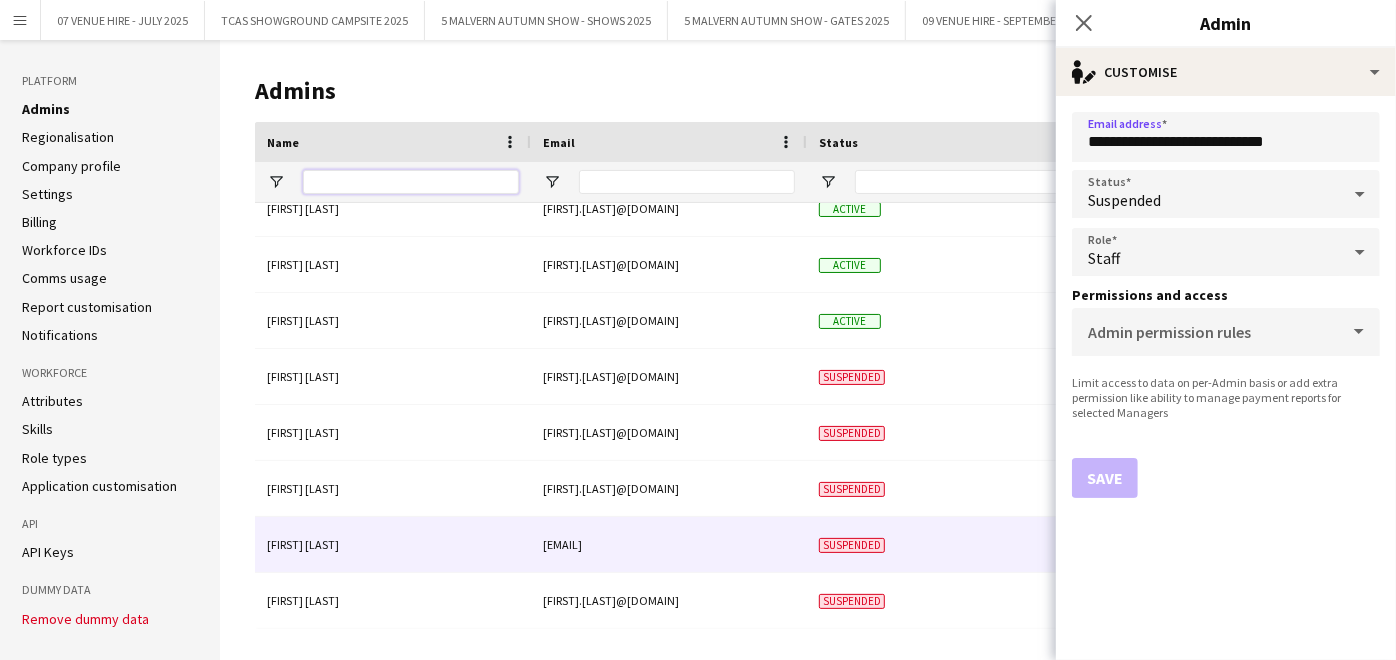 click at bounding box center [411, 182] 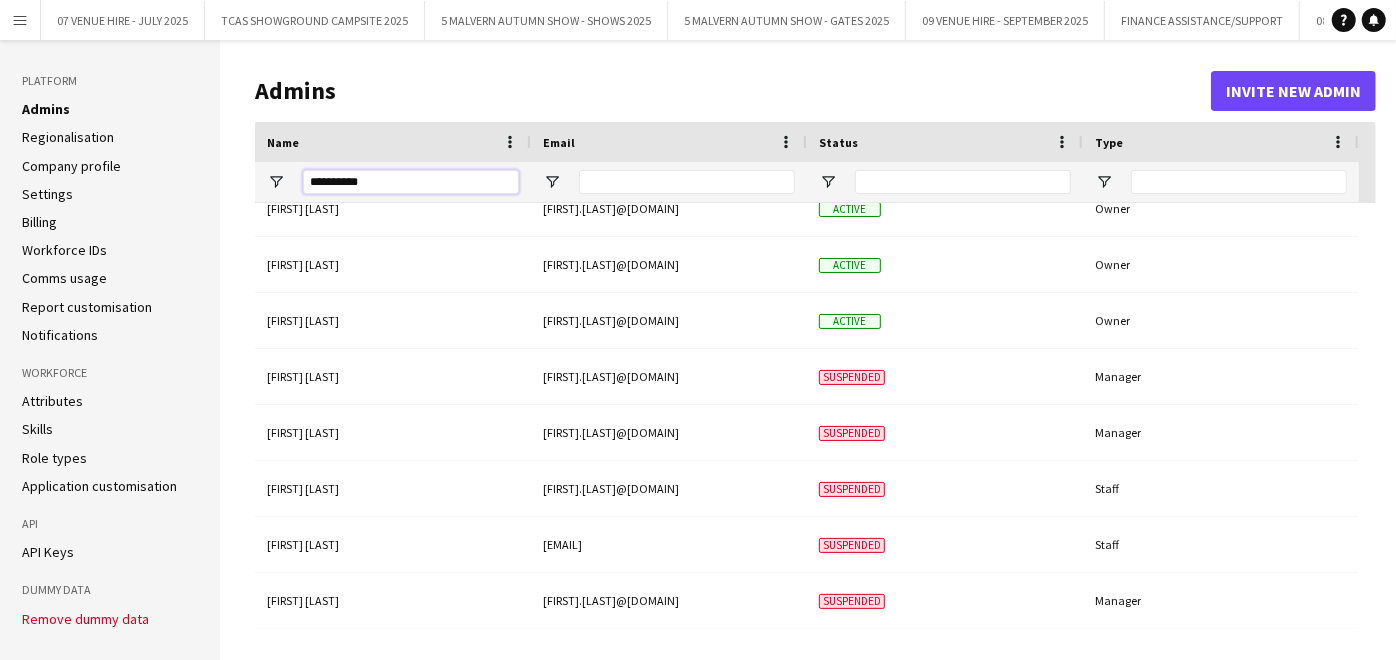 scroll, scrollTop: 0, scrollLeft: 0, axis: both 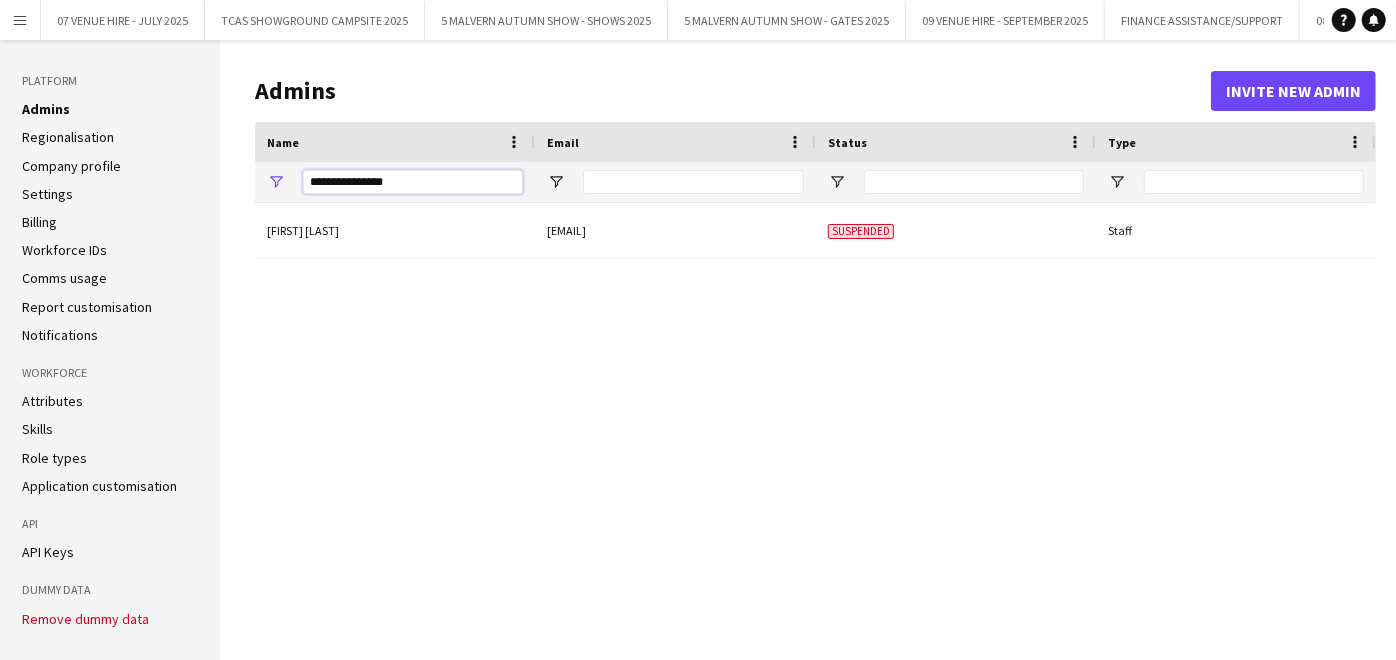 drag, startPoint x: 400, startPoint y: 180, endPoint x: 219, endPoint y: 195, distance: 181.62048 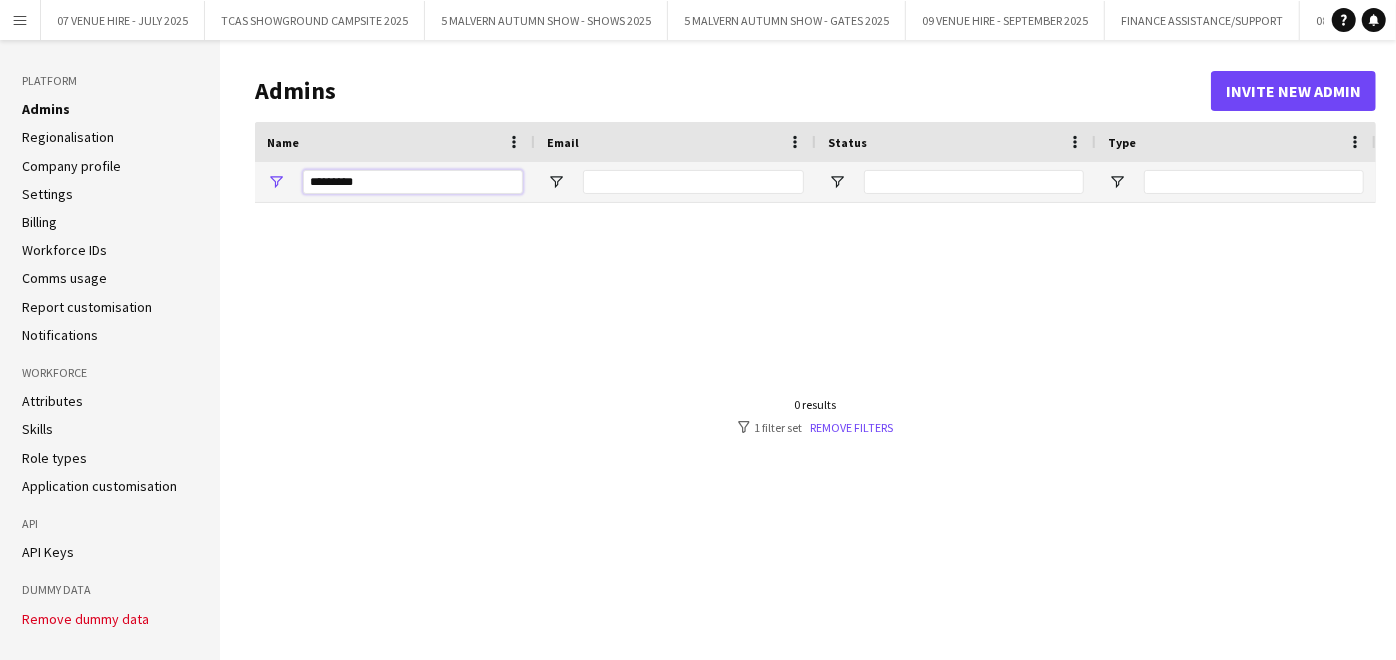 type on "*********" 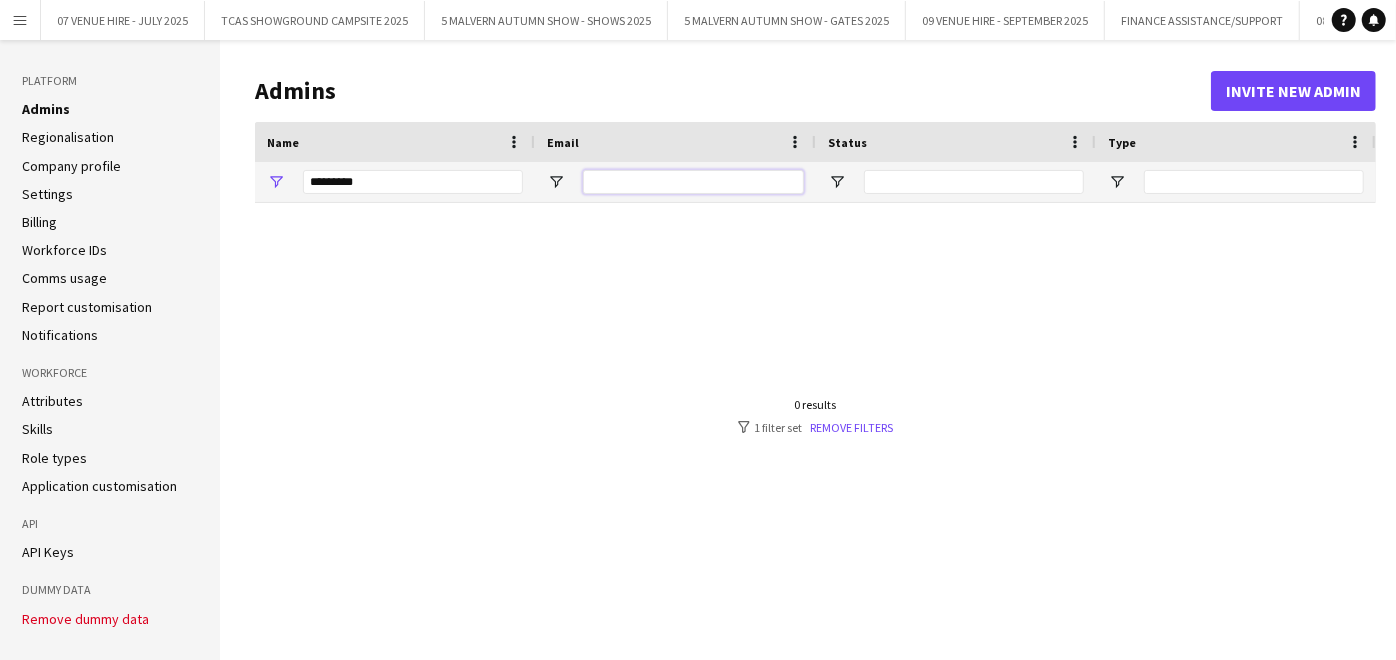 click at bounding box center (693, 182) 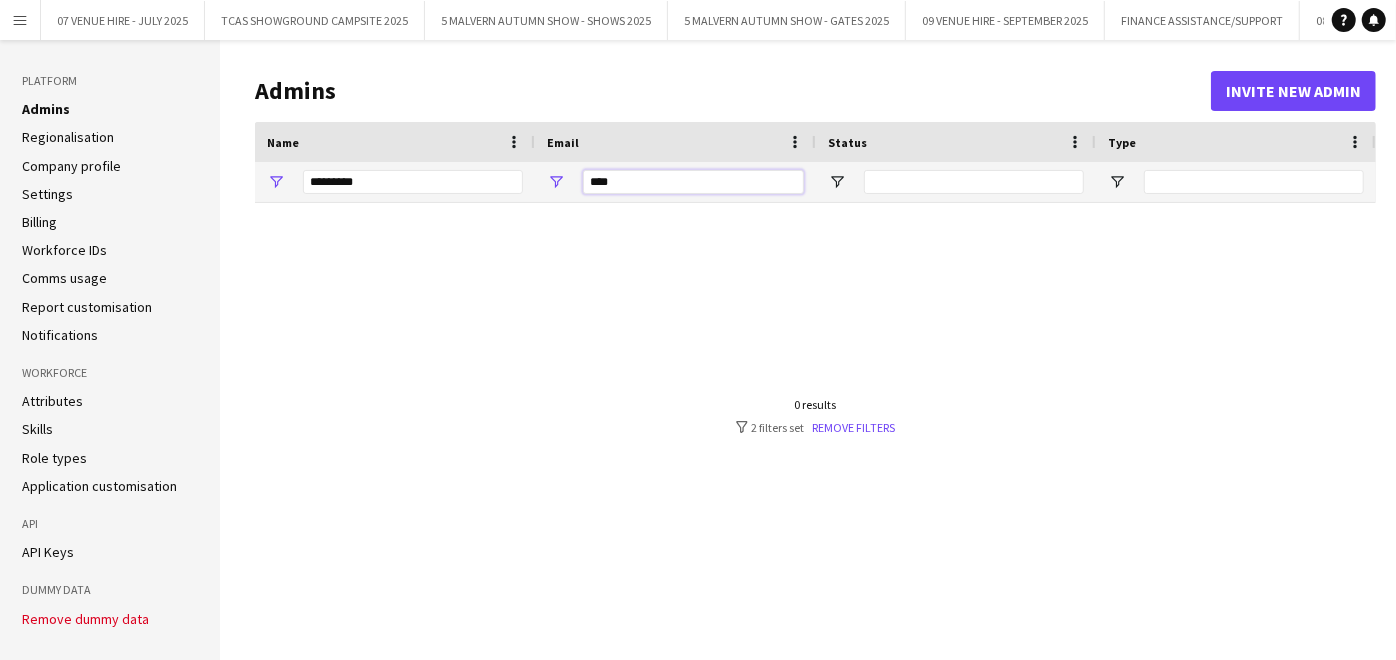 type on "**********" 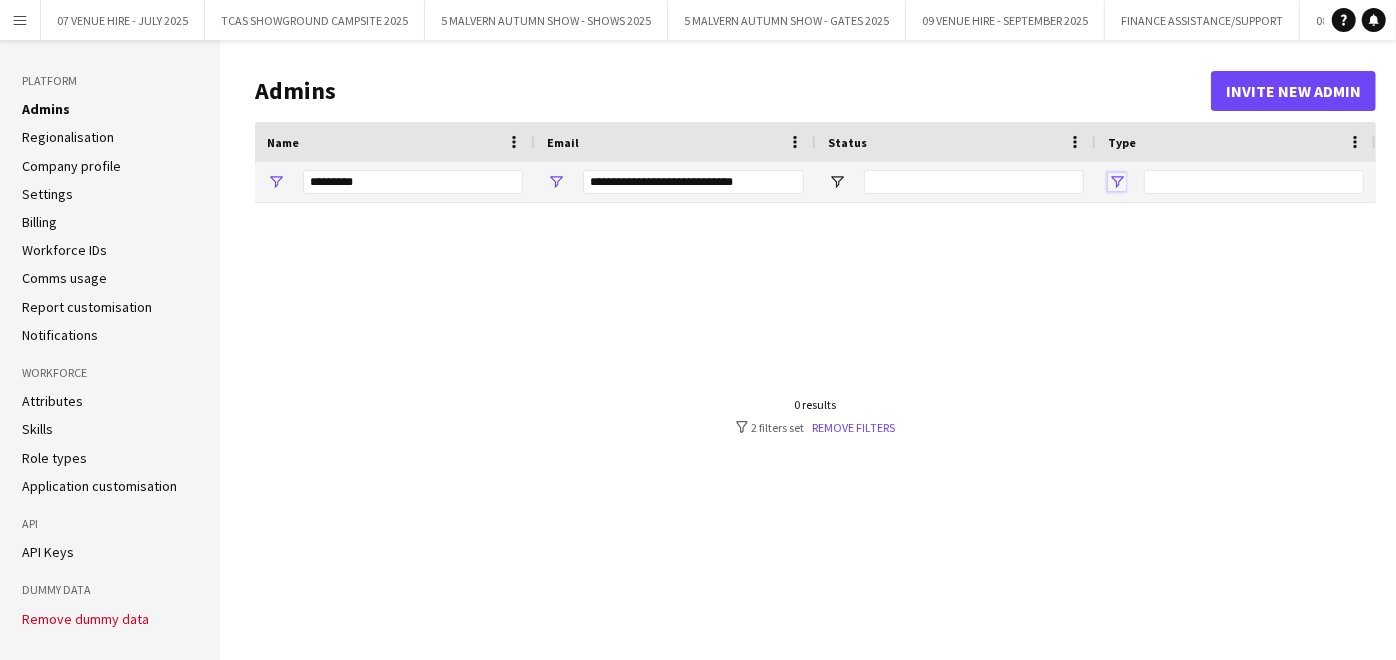 click 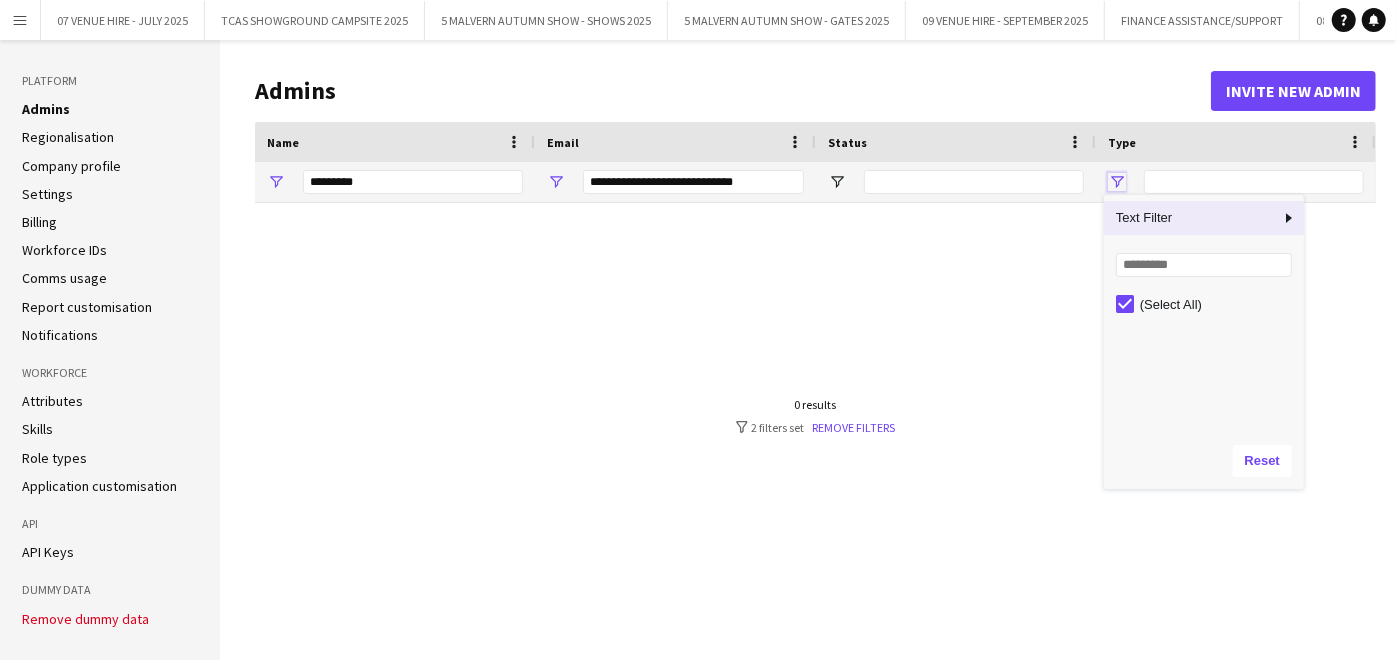 click 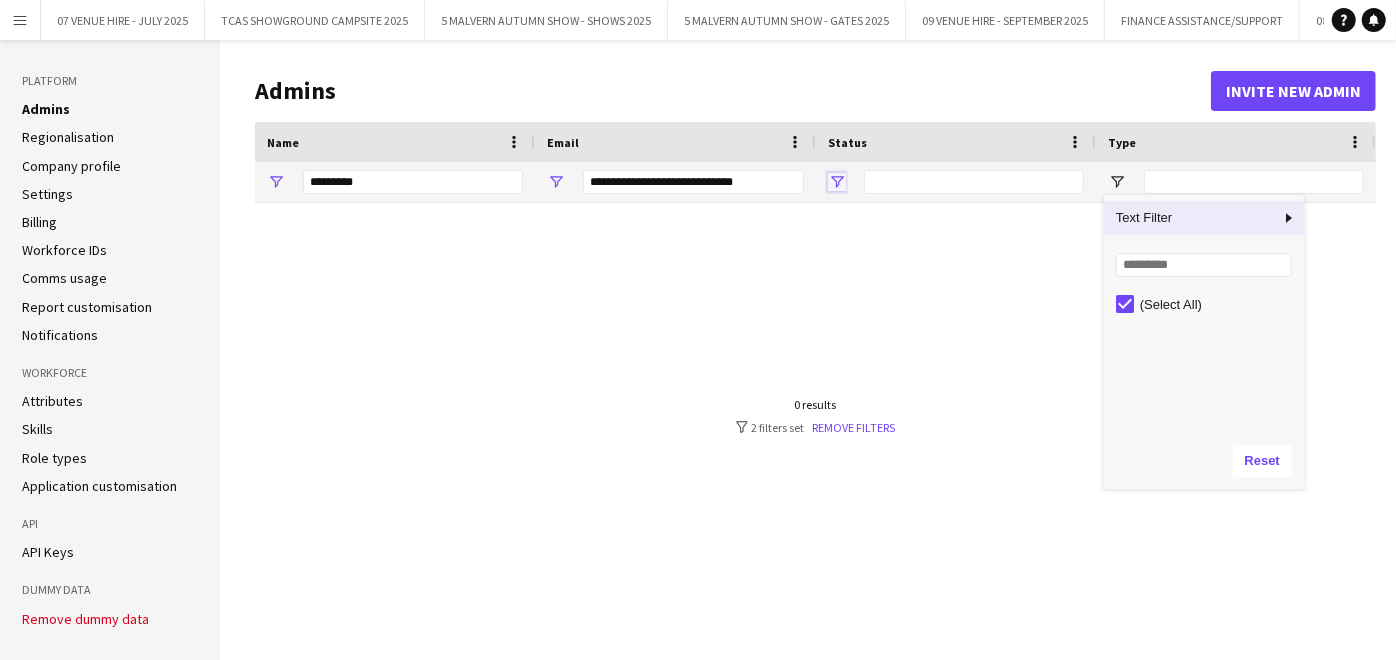 click 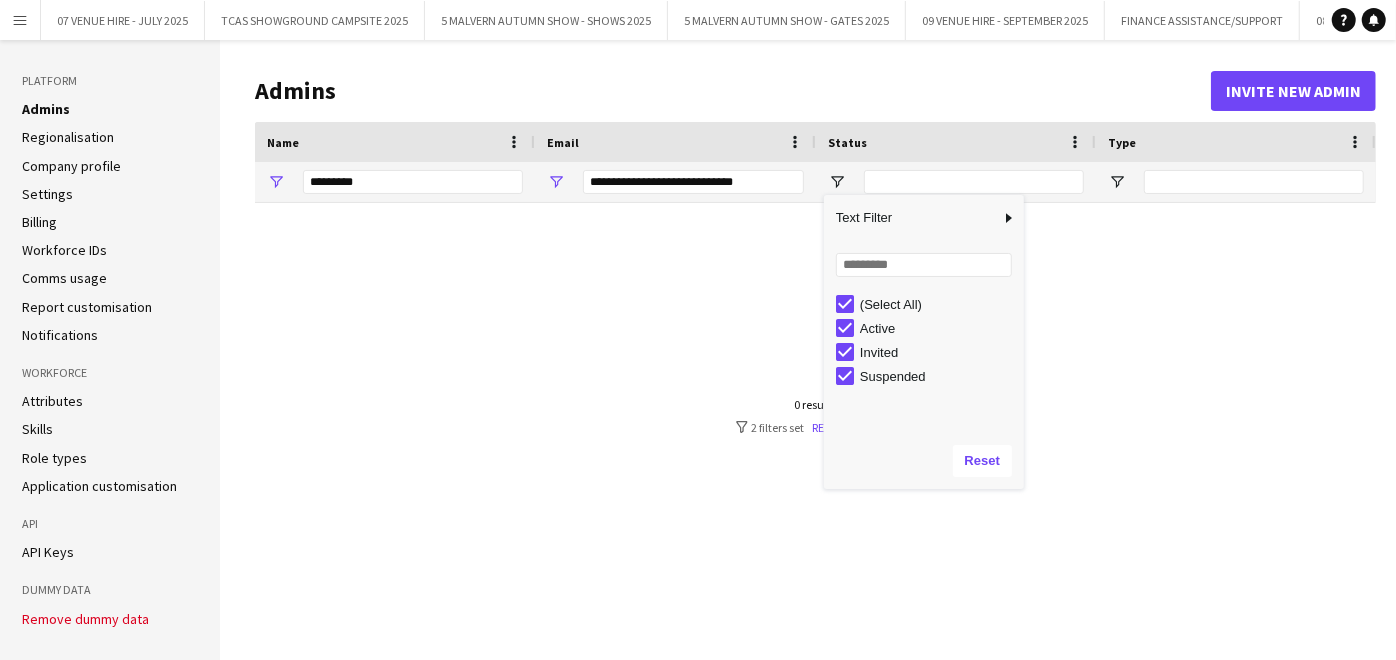 click 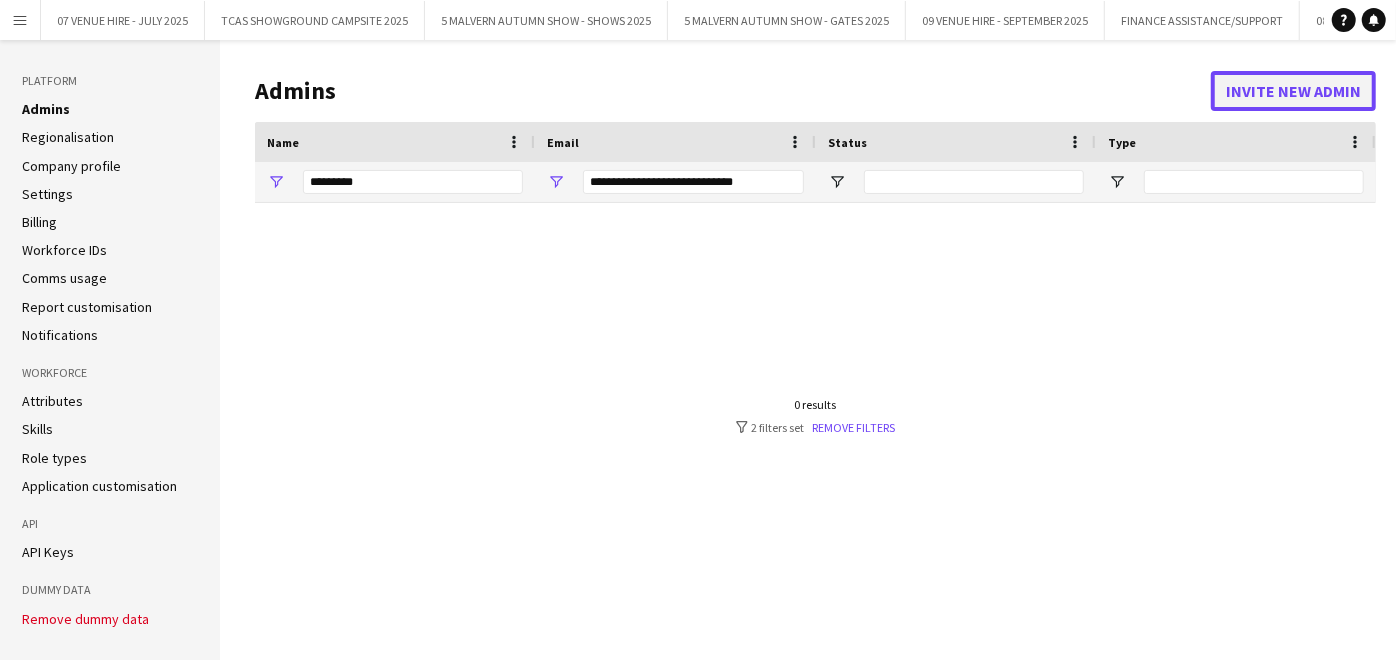 click on "Invite new admin" 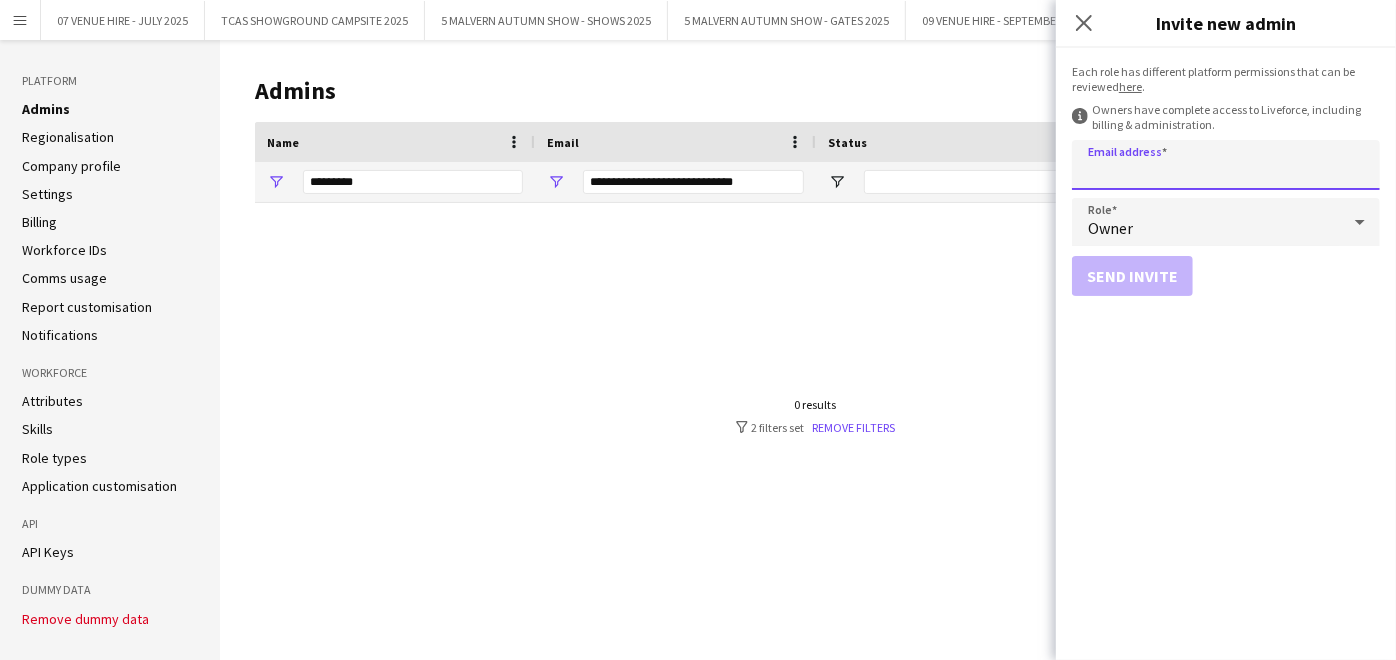 click on "Email address" at bounding box center [1226, 165] 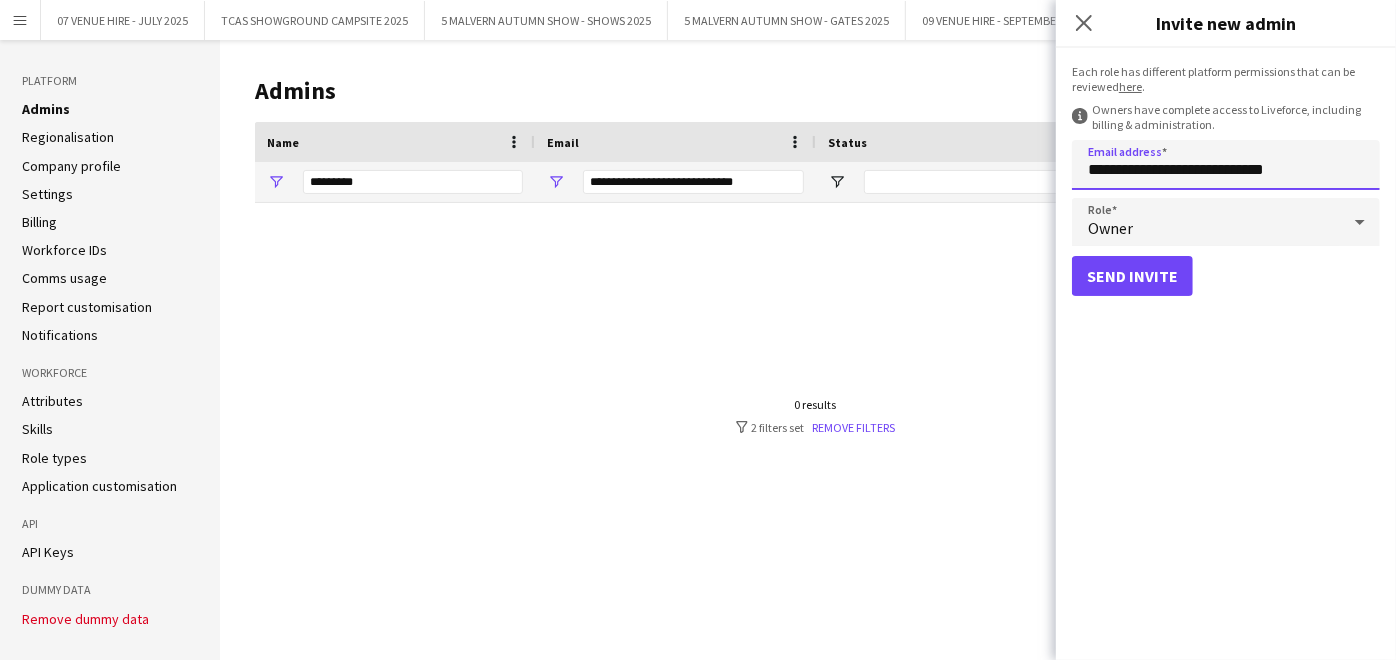 type on "**********" 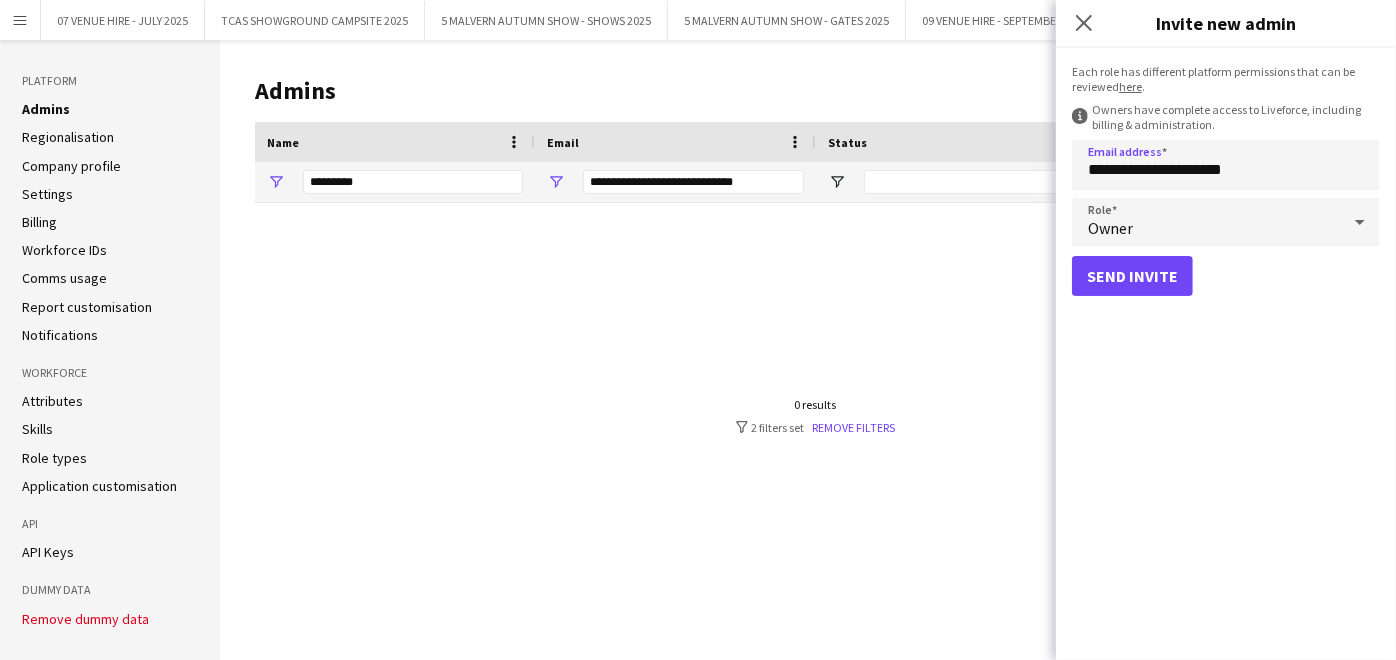 click 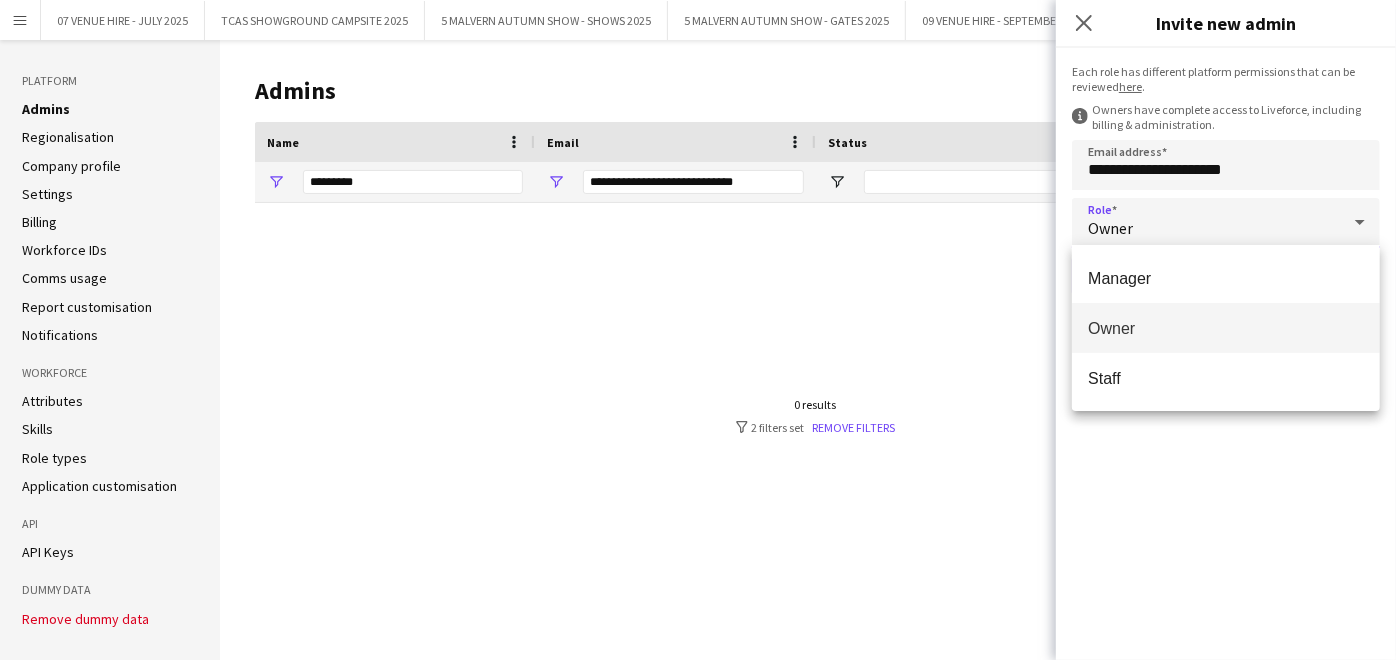 click on "Owner" at bounding box center (1226, 328) 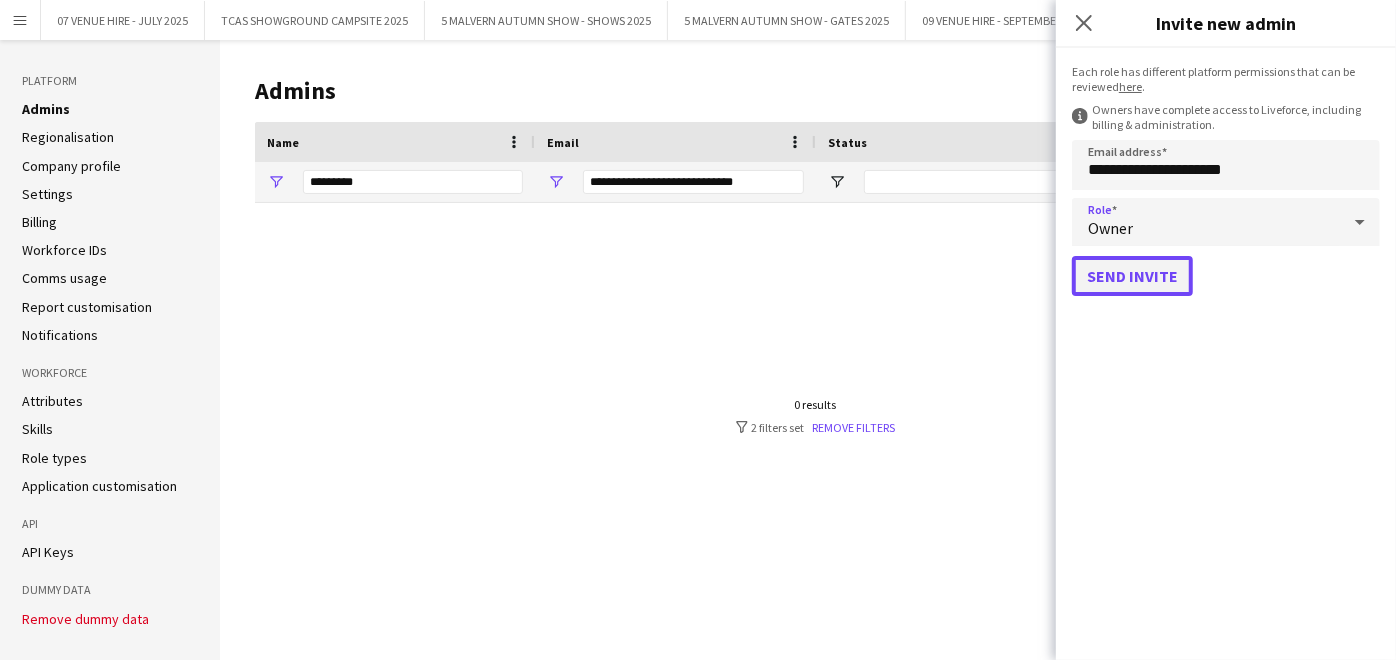 click on "Send invite" 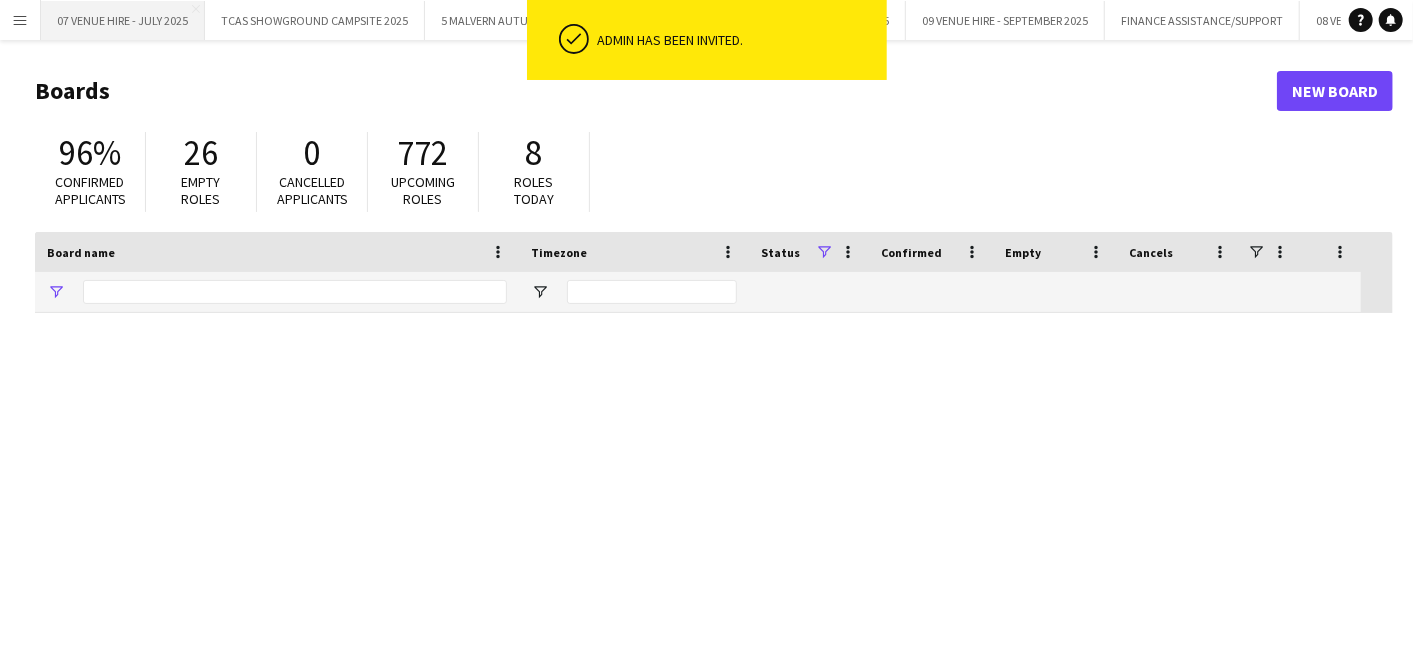 type on "***" 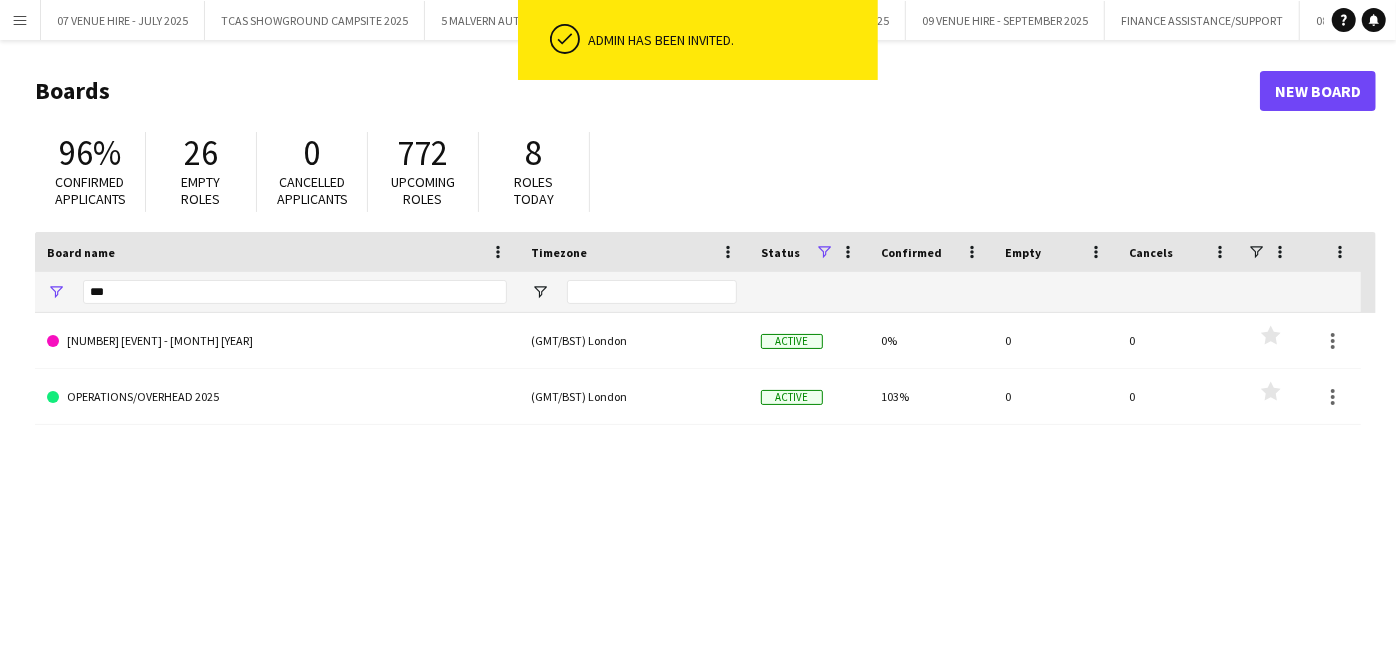 click on "Menu" at bounding box center (20, 20) 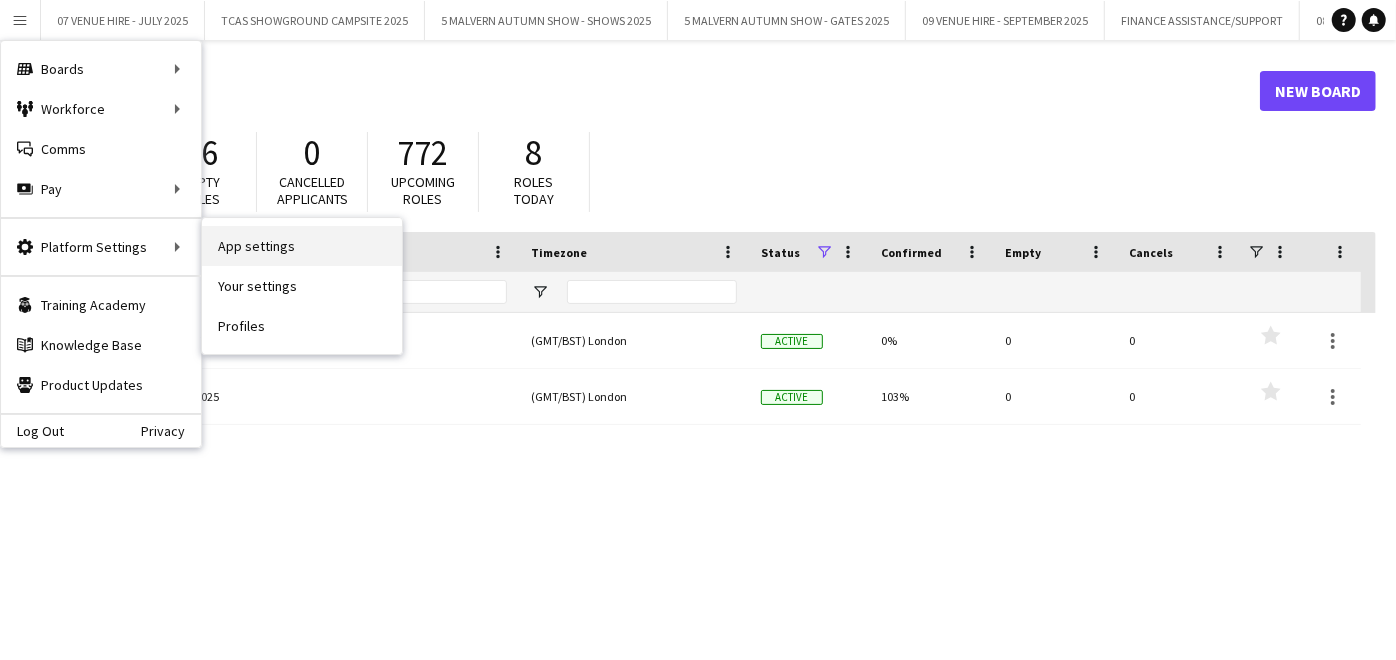 click on "App settings" at bounding box center [302, 246] 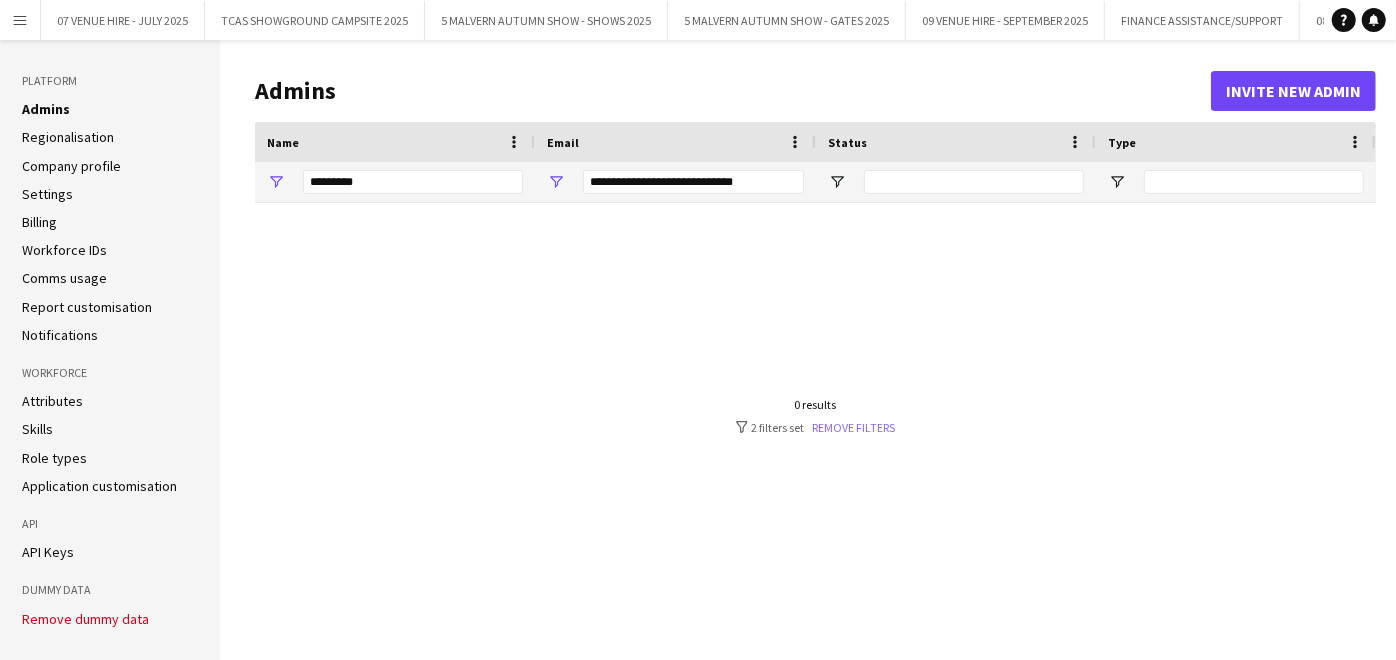 click on "Remove filters" 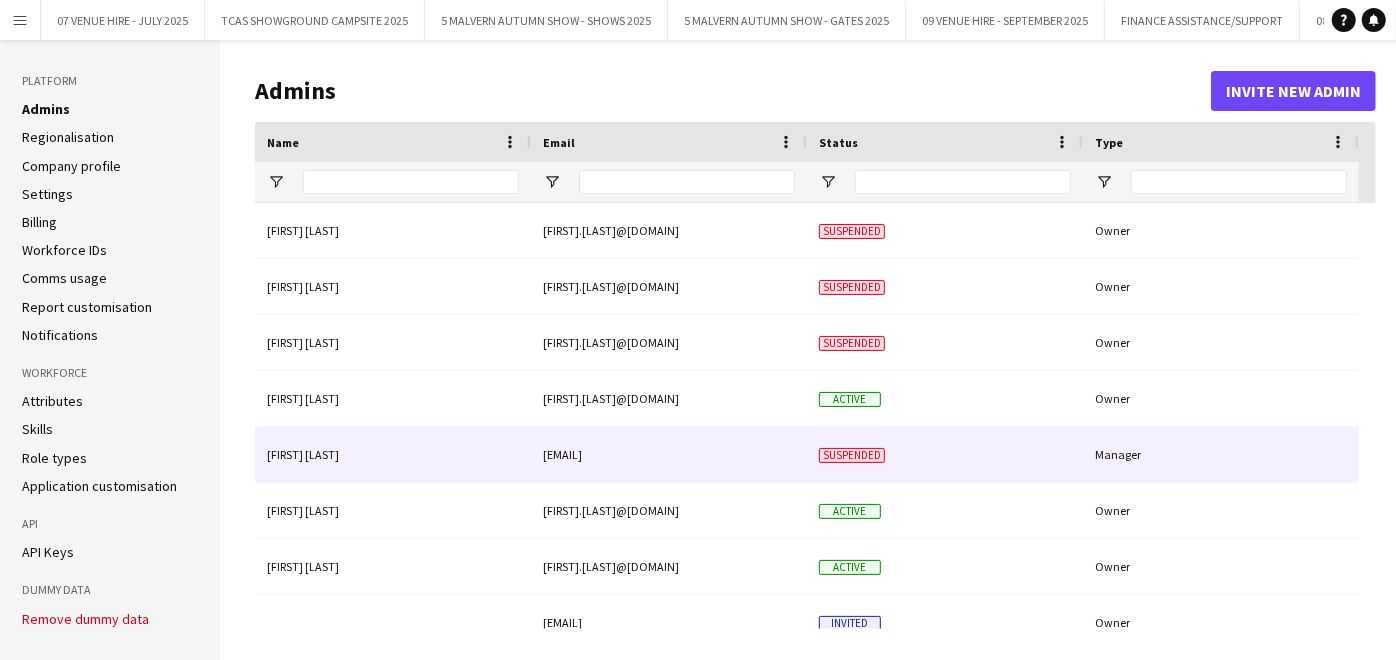 scroll, scrollTop: 80, scrollLeft: 0, axis: vertical 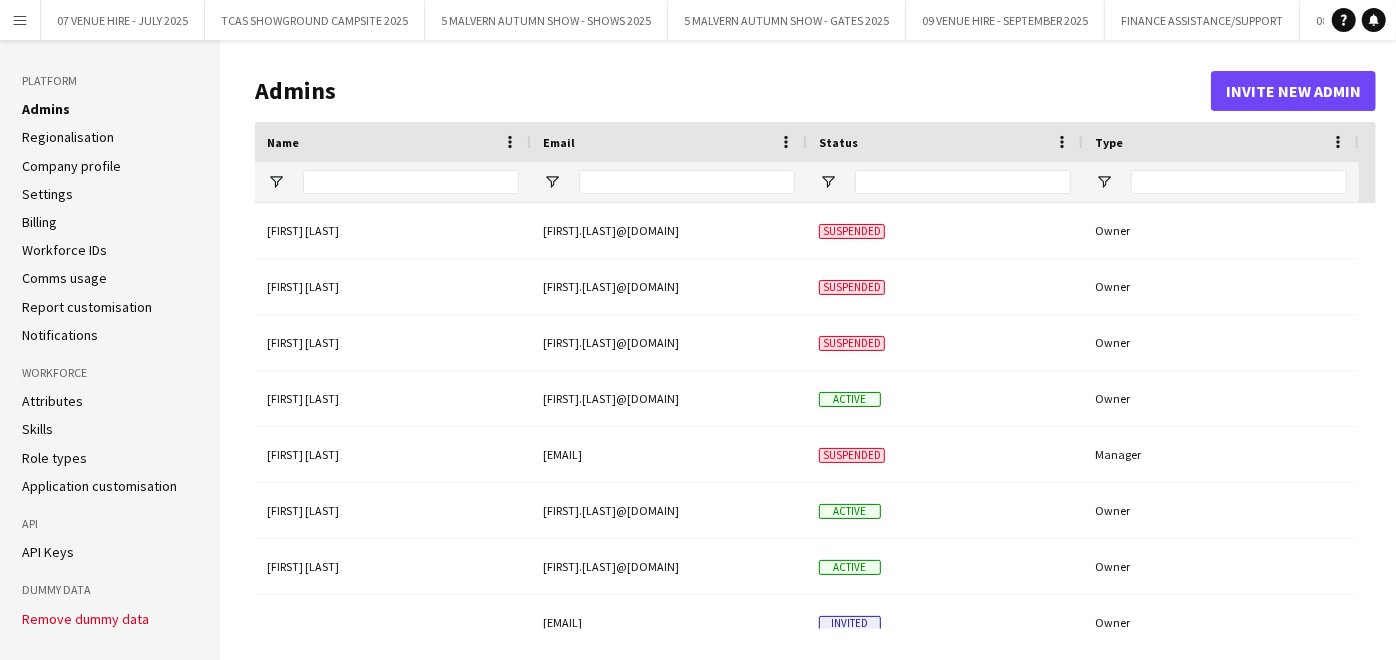 click on "Menu" at bounding box center [20, 20] 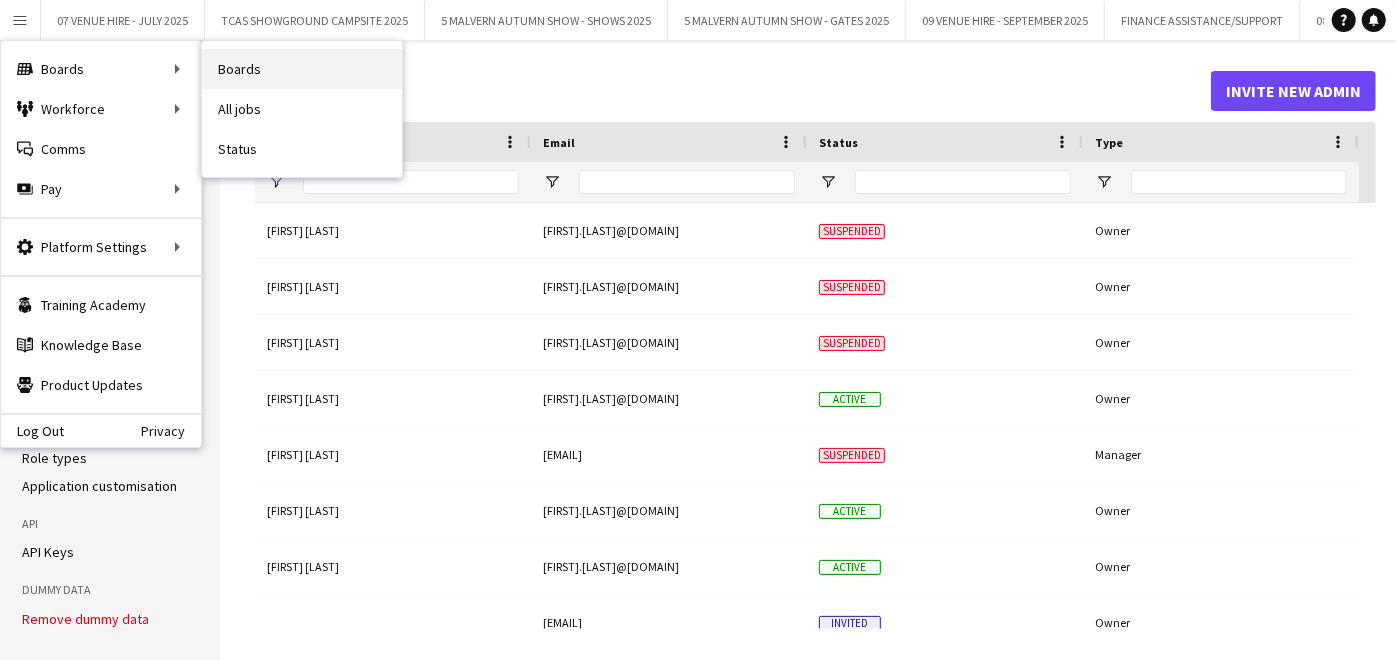 click on "Boards" at bounding box center [302, 69] 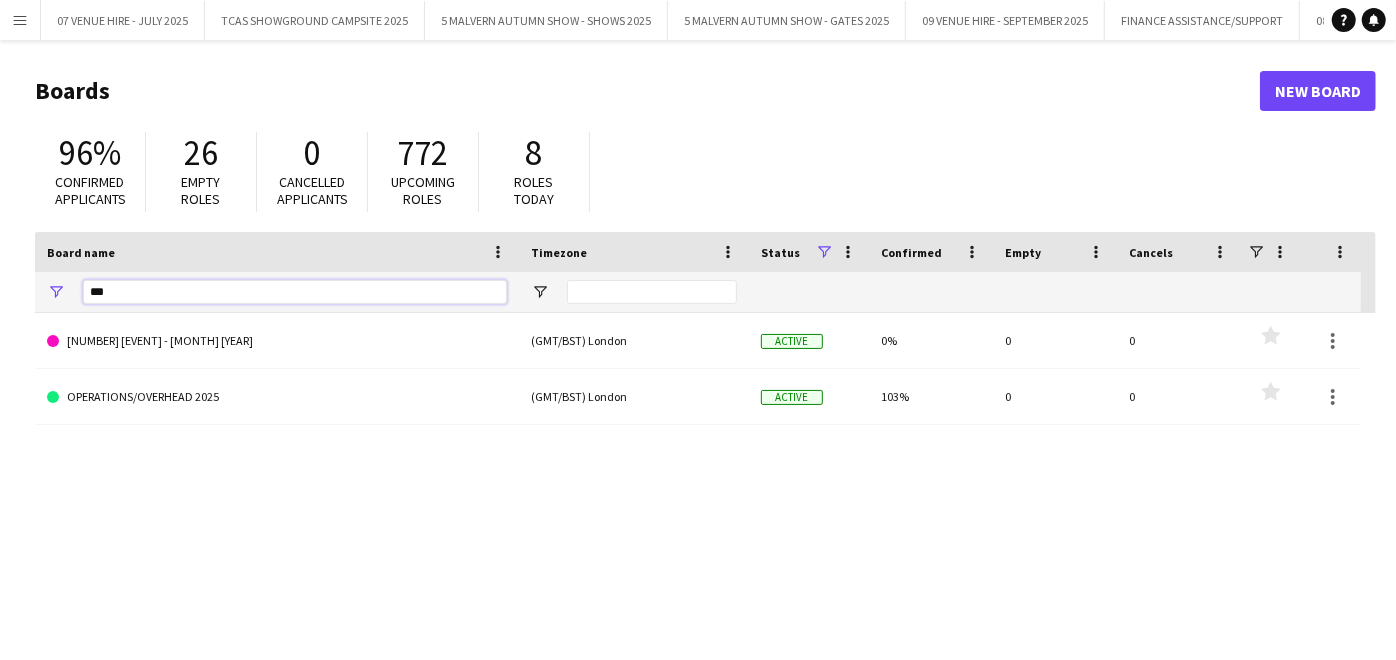 click on "***" at bounding box center (295, 292) 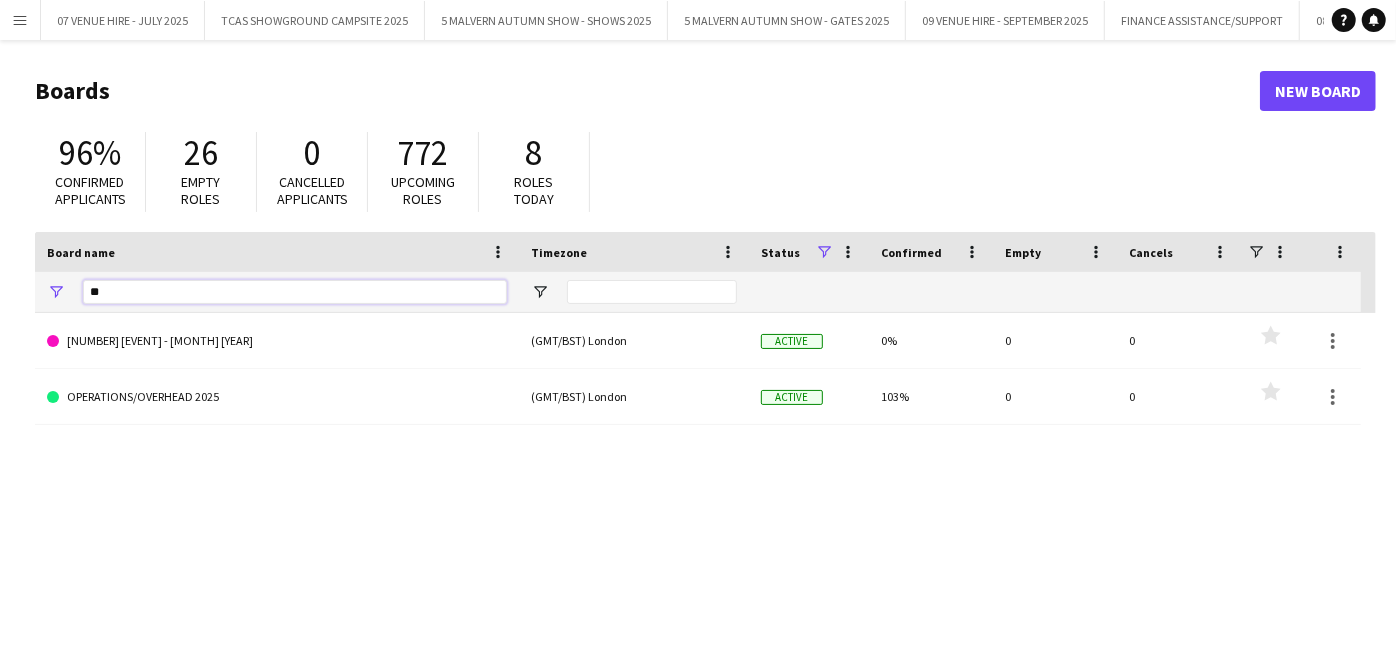 type on "*" 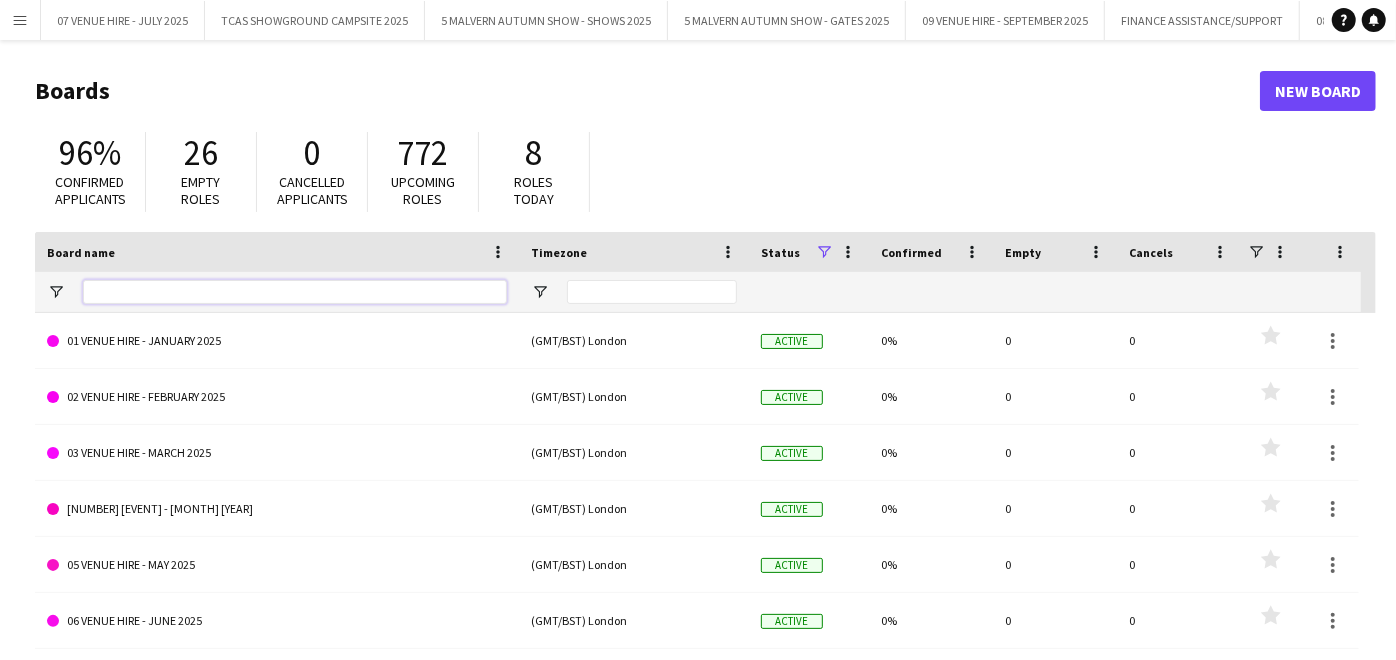 type 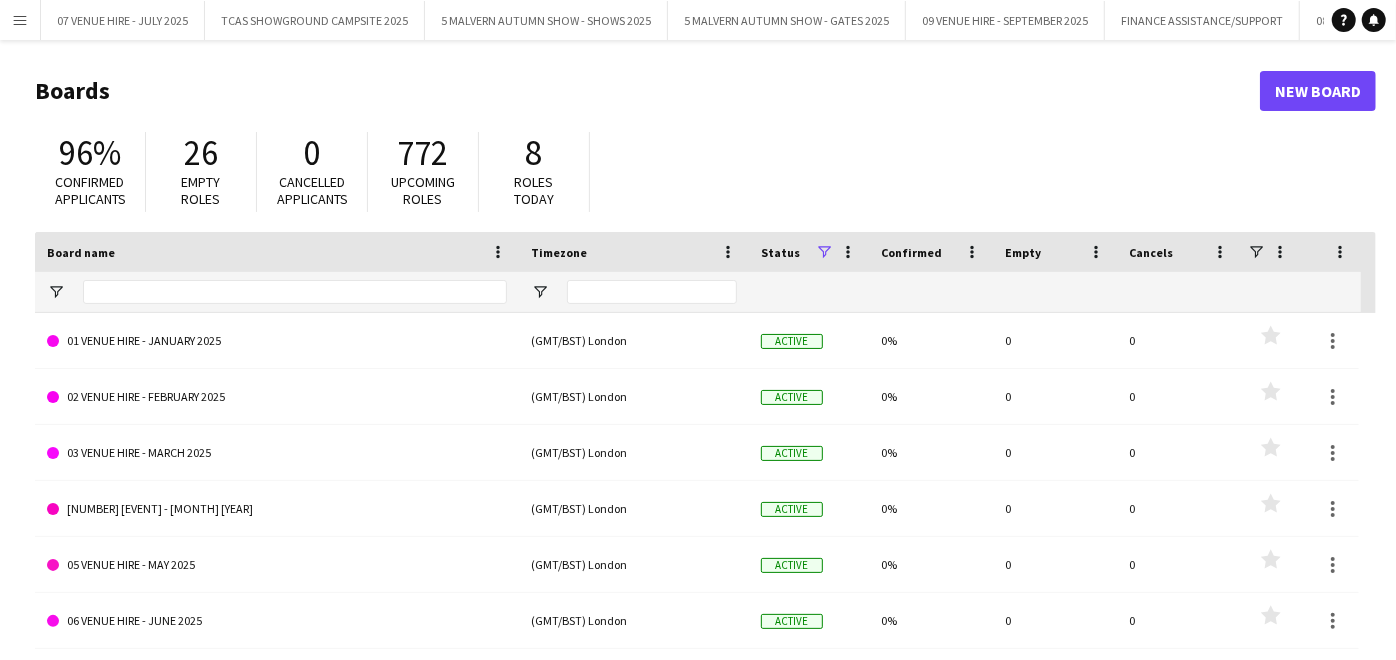 click on "Menu" at bounding box center [20, 20] 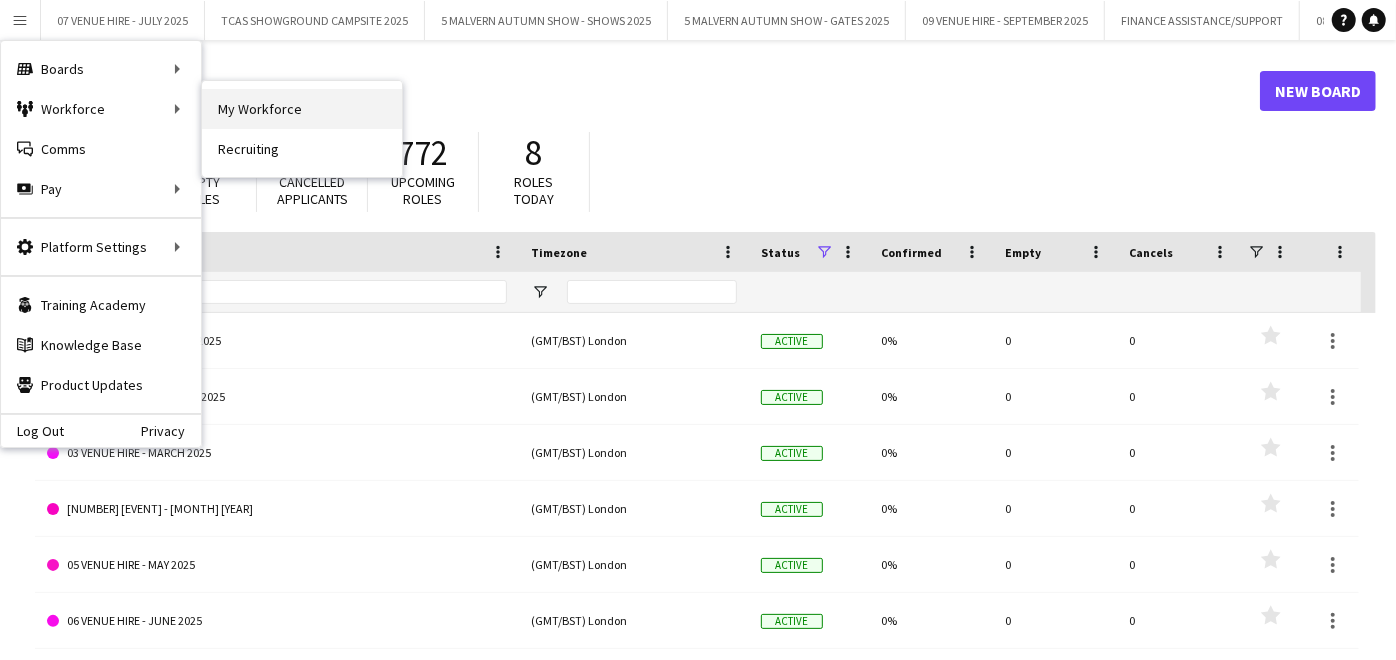 click on "My Workforce" at bounding box center (302, 109) 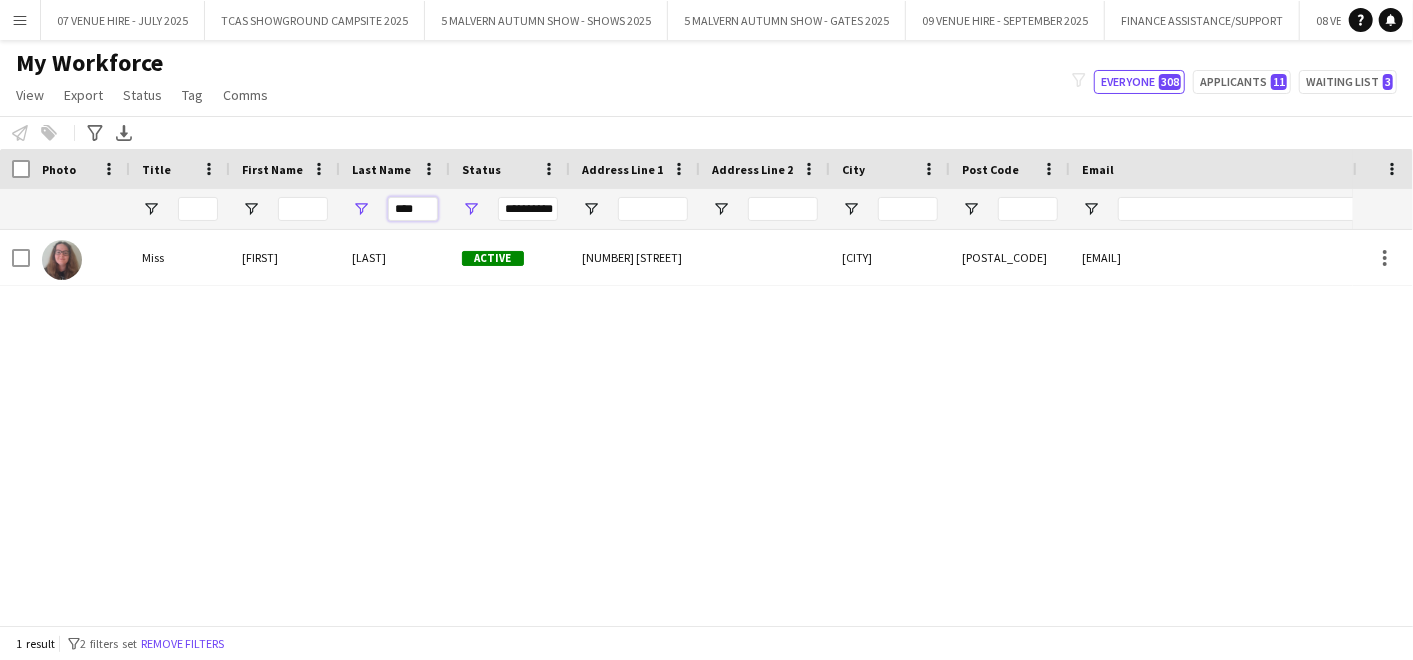 drag, startPoint x: 434, startPoint y: 208, endPoint x: 190, endPoint y: 134, distance: 254.9745 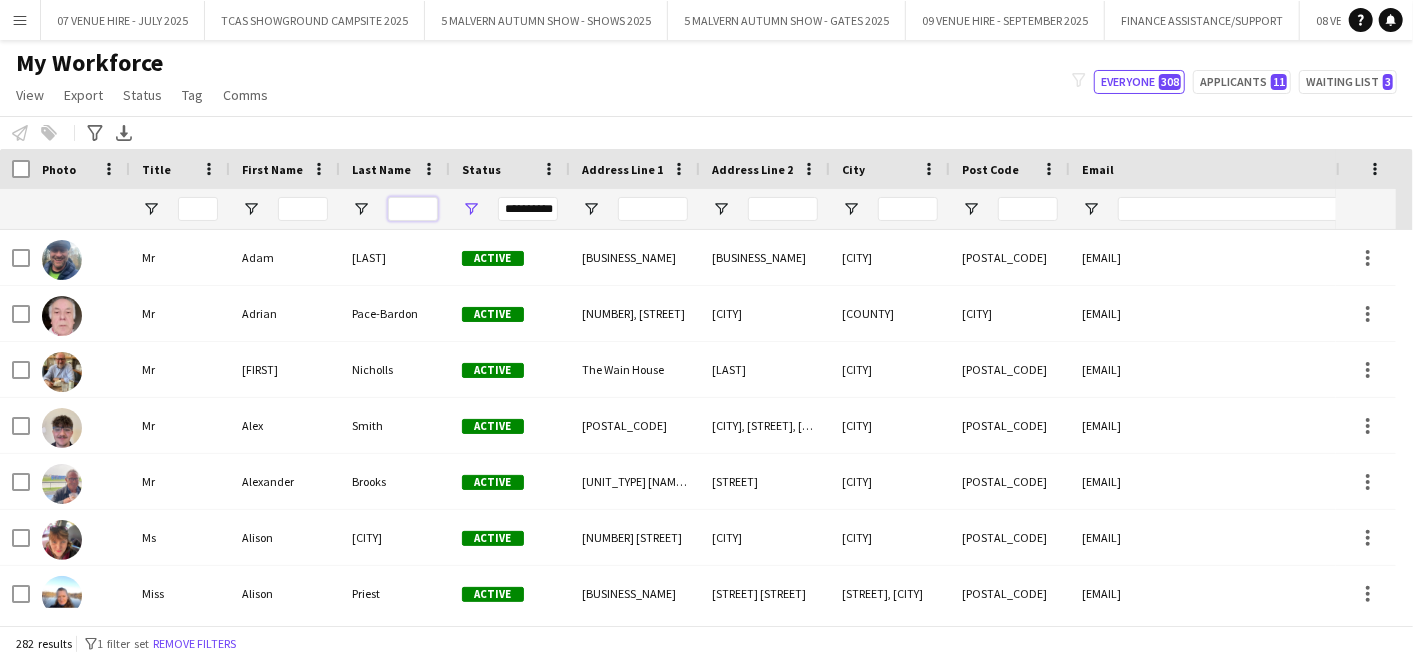 type 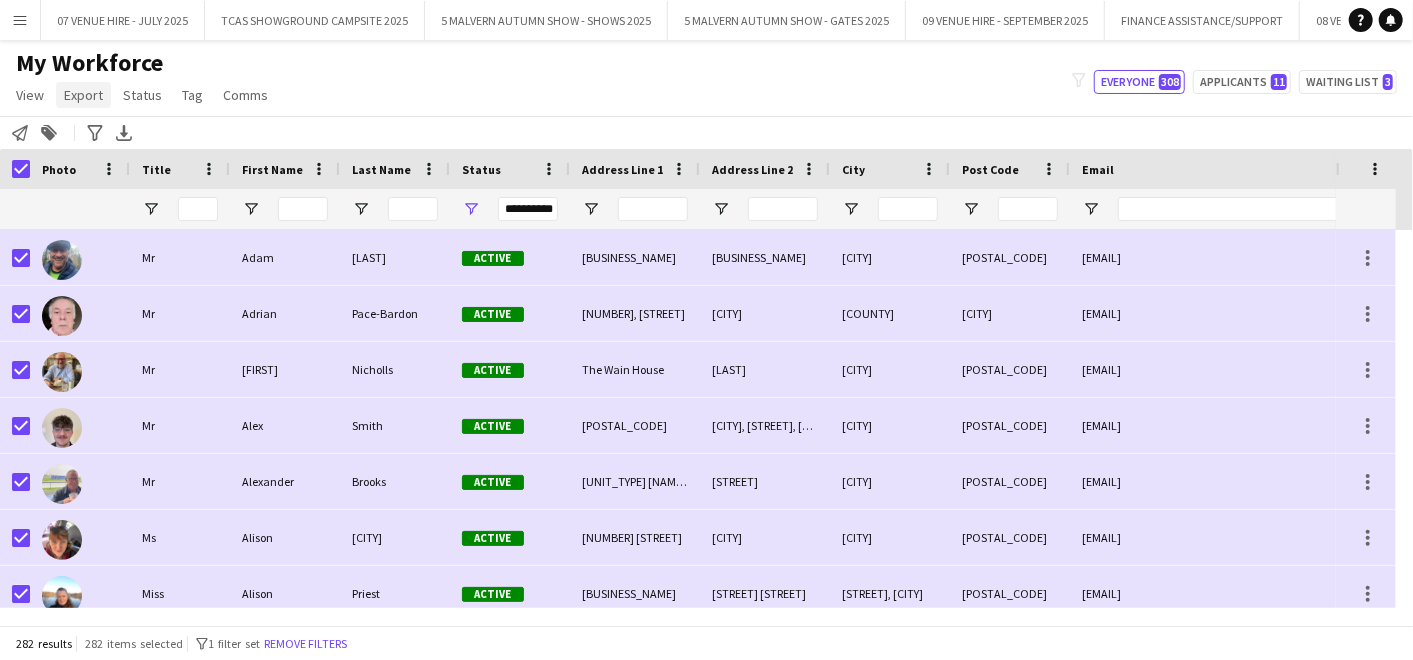click on "Export" 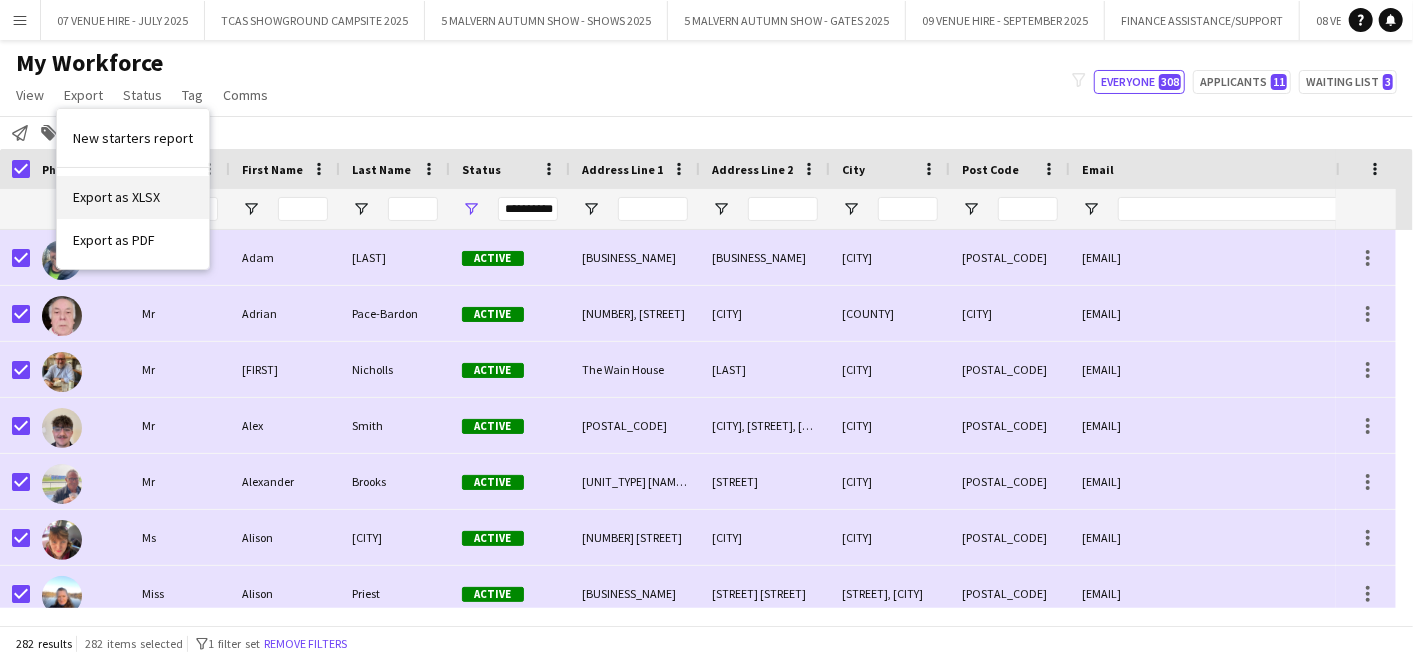 click on "Export as XLSX" at bounding box center (133, 197) 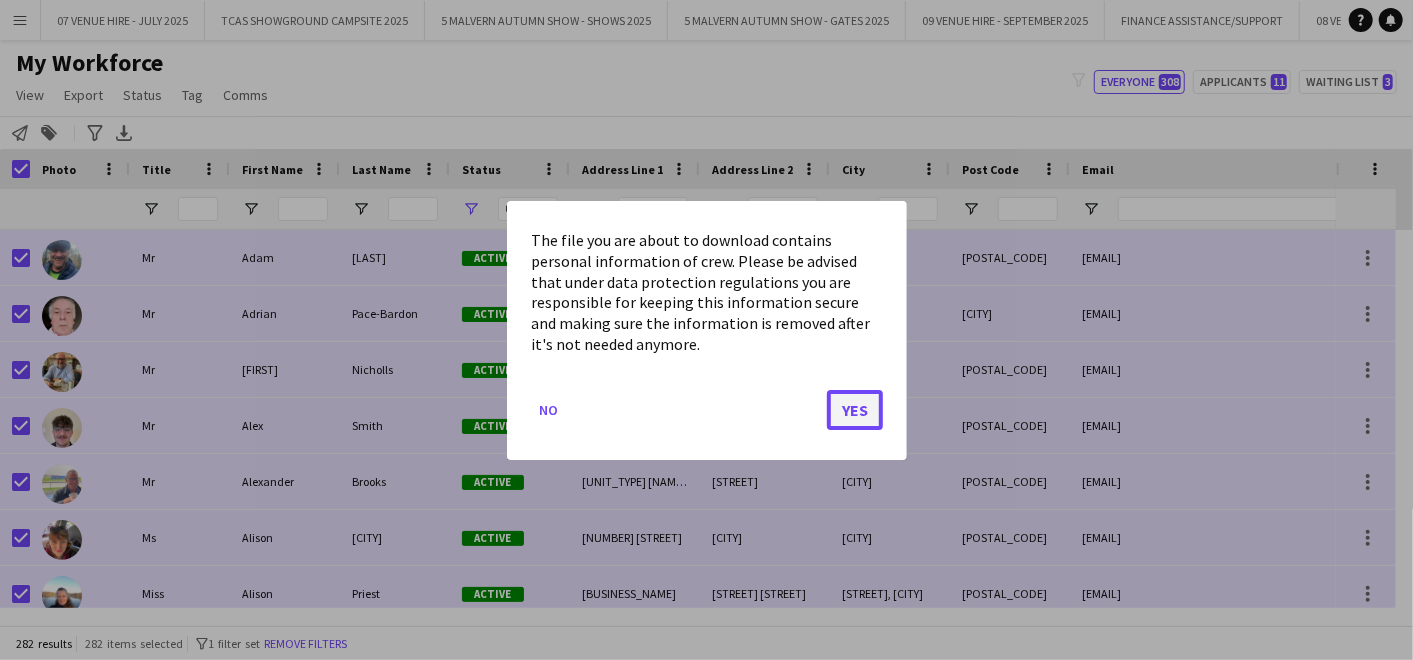 click on "Yes" 